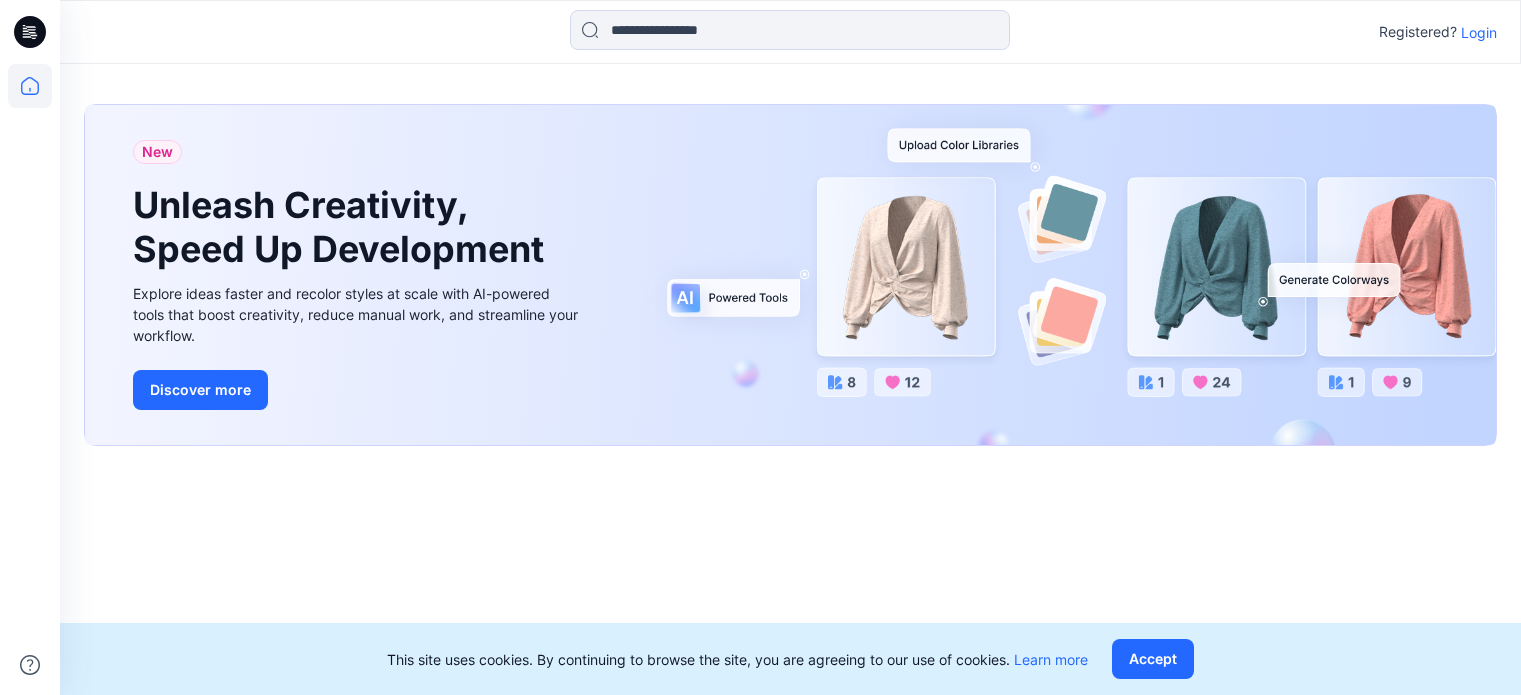 scroll, scrollTop: 0, scrollLeft: 0, axis: both 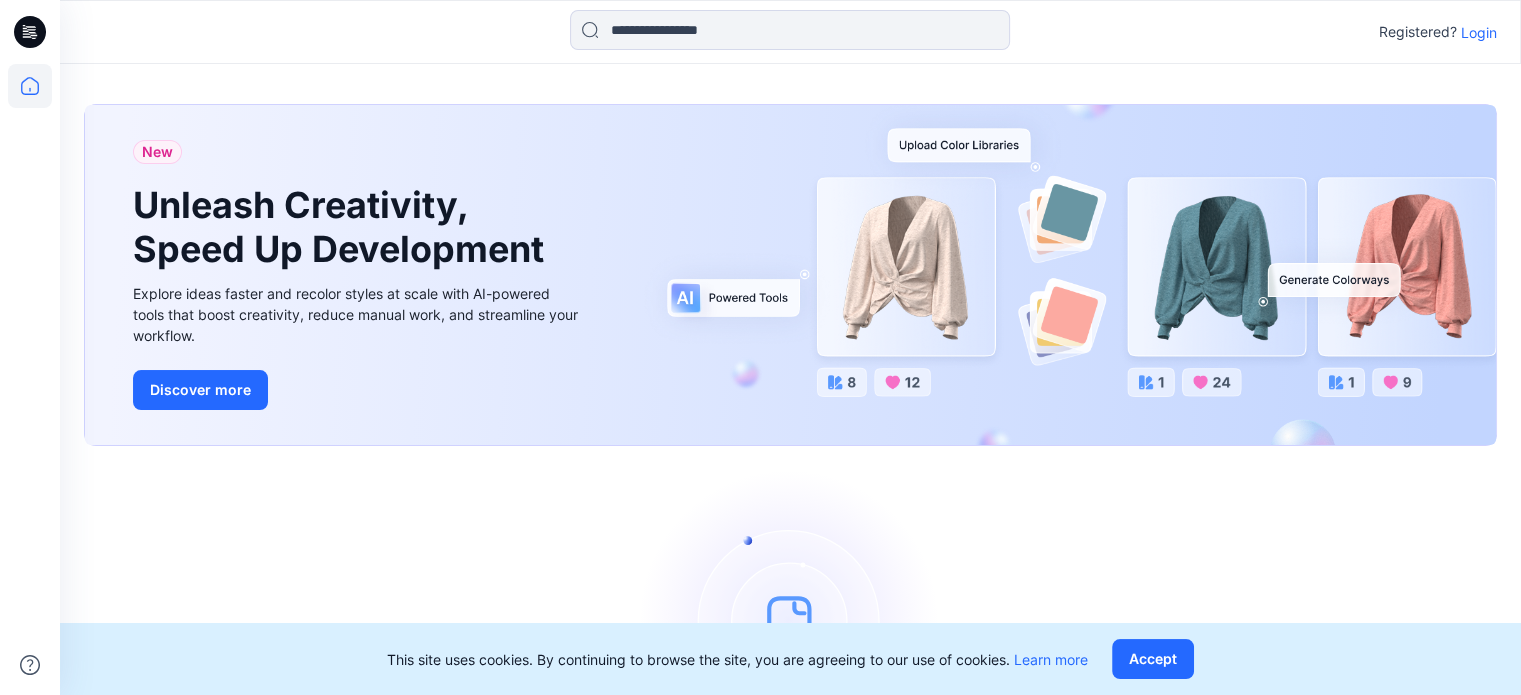 click on "Login" at bounding box center [1479, 32] 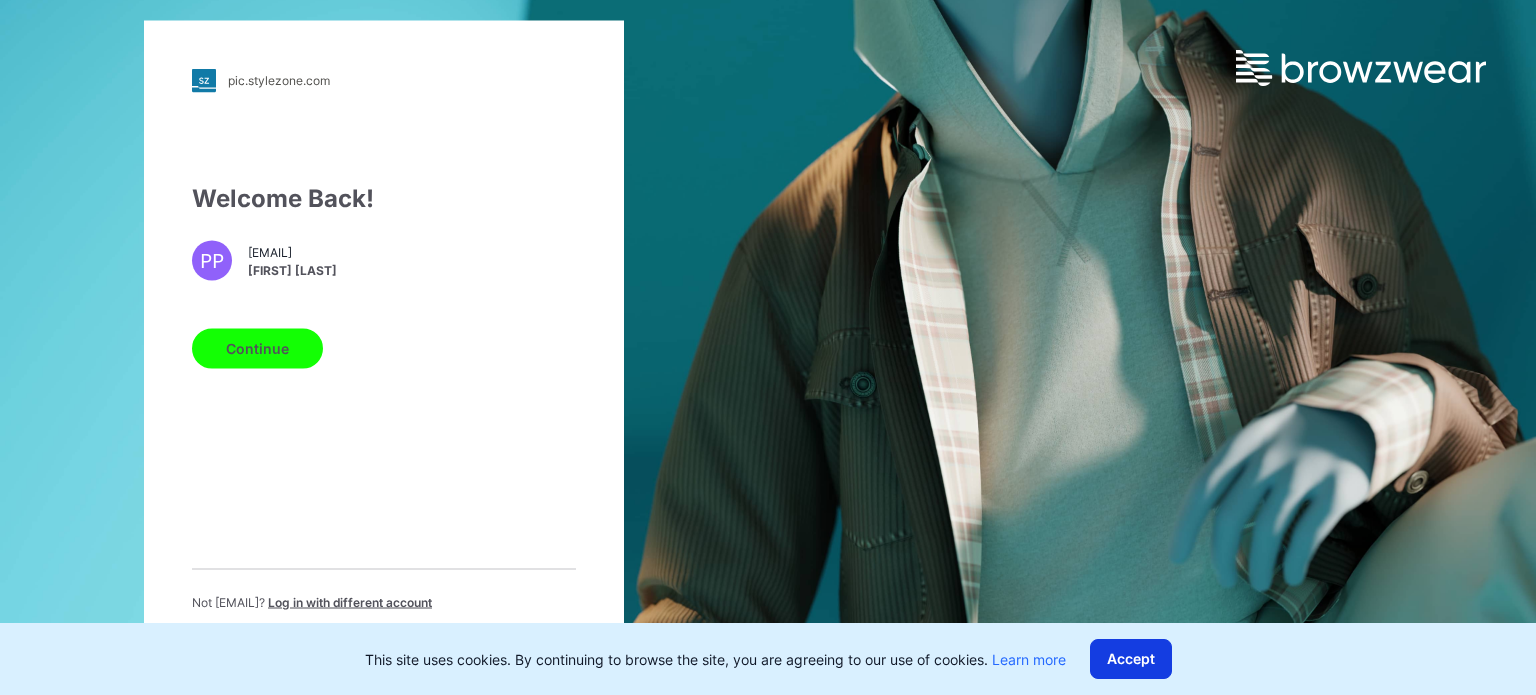 click on "Accept" at bounding box center (1131, 659) 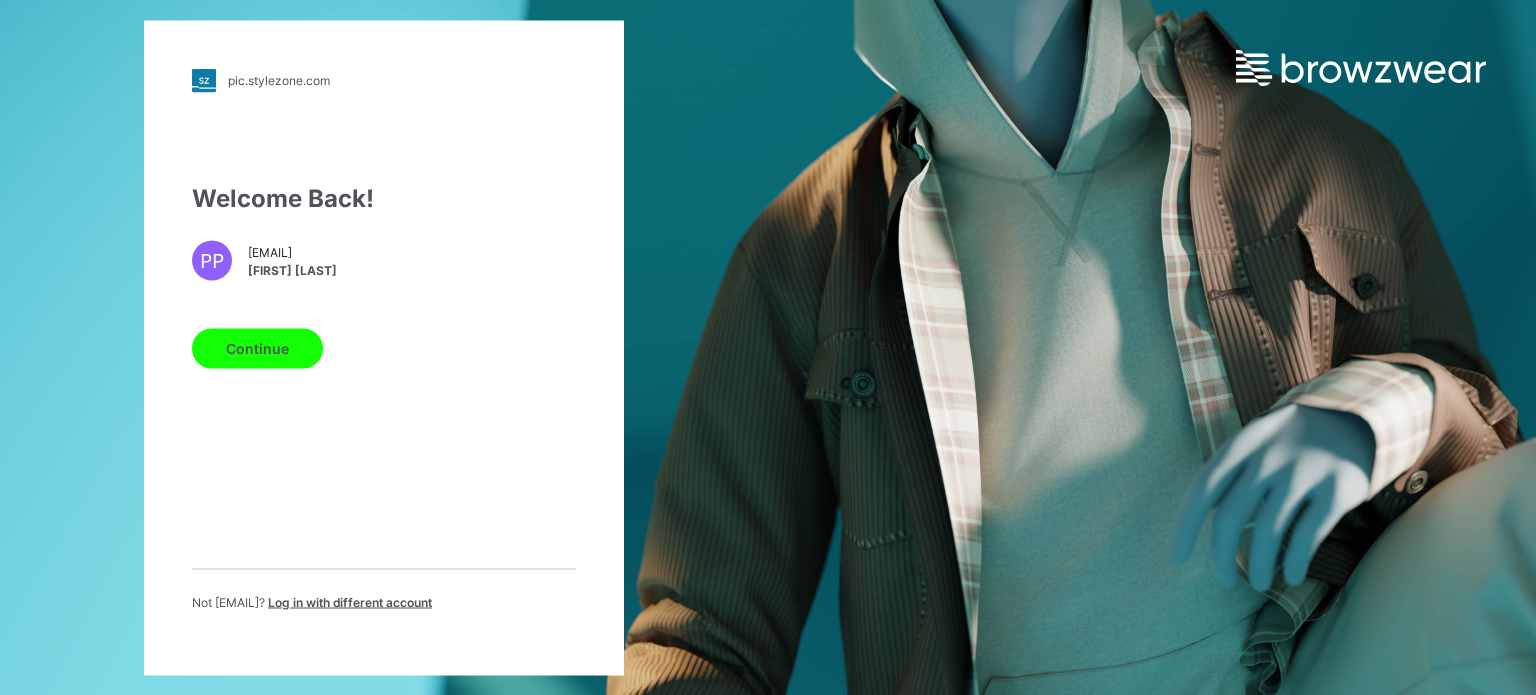 click on "Continue" at bounding box center (257, 348) 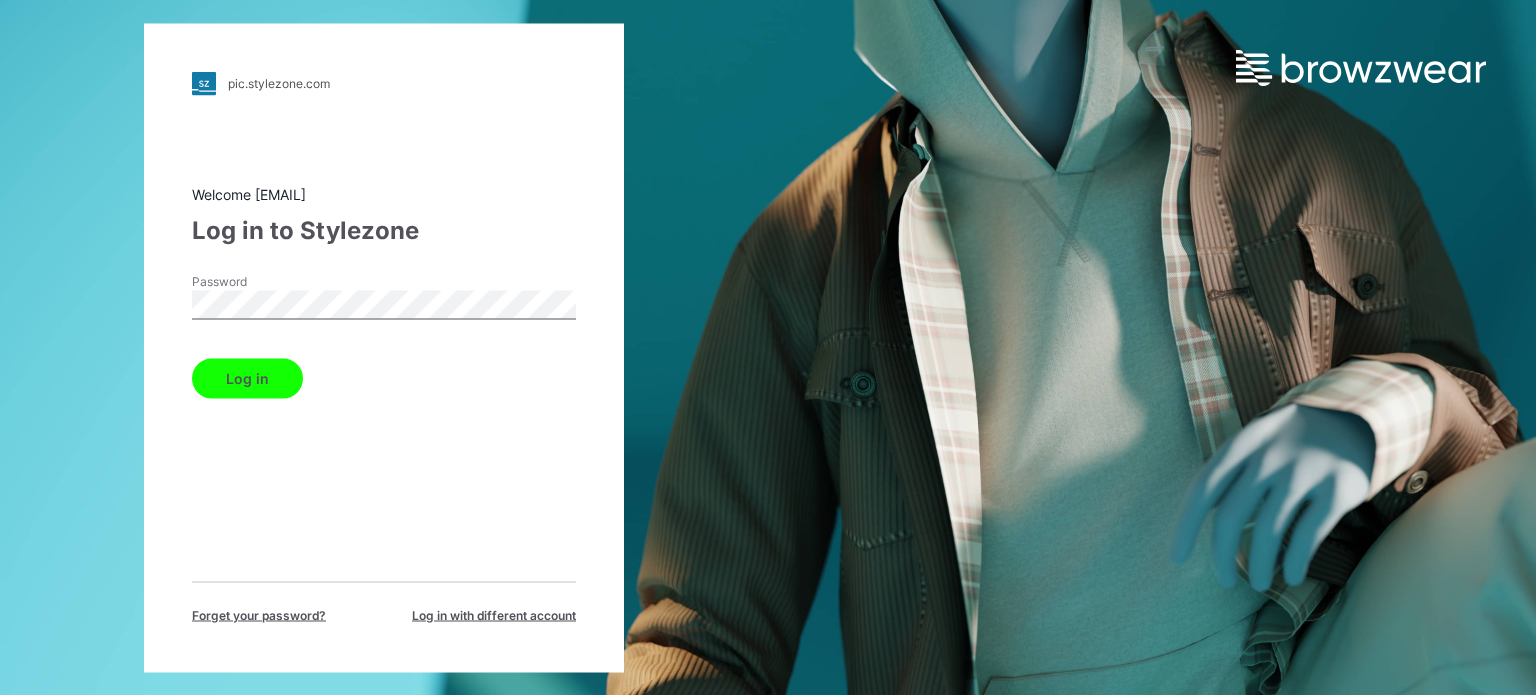 click on "Log in" at bounding box center [247, 378] 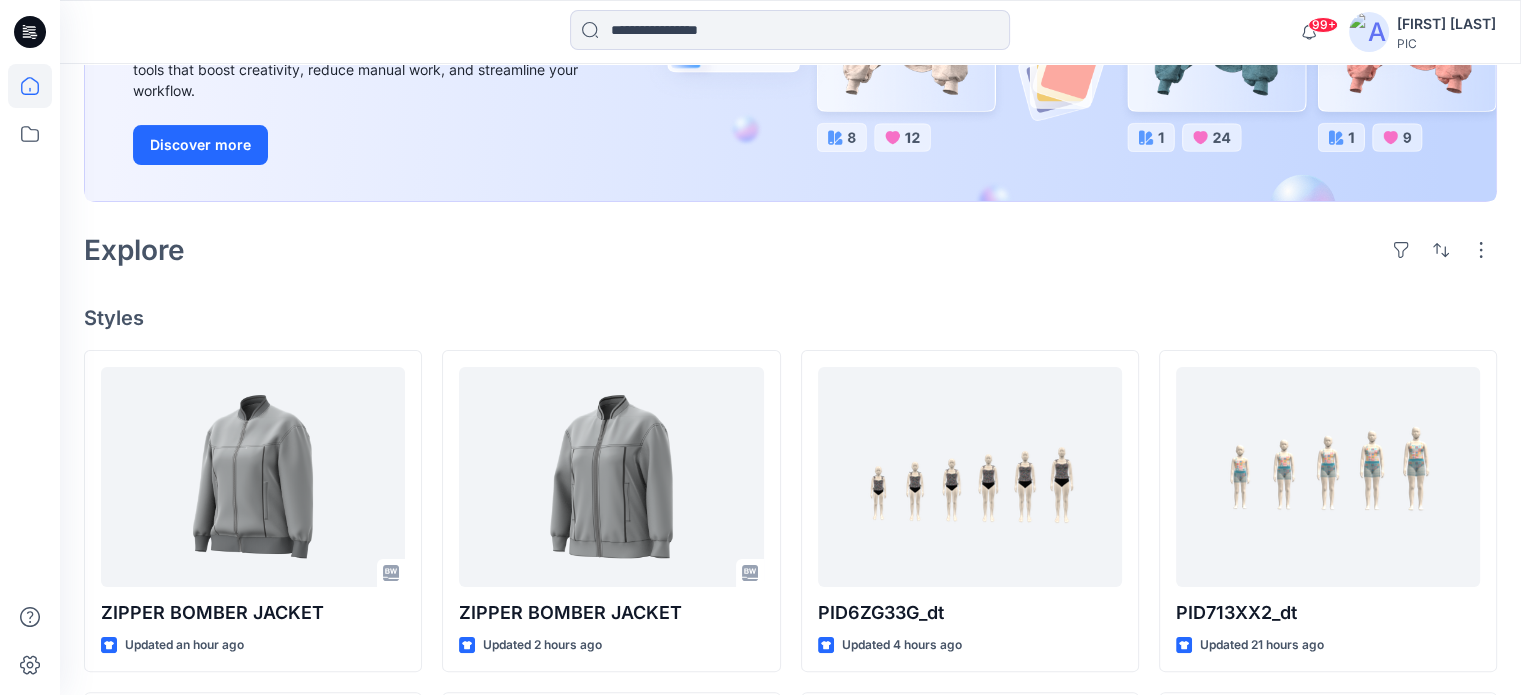 scroll, scrollTop: 308, scrollLeft: 0, axis: vertical 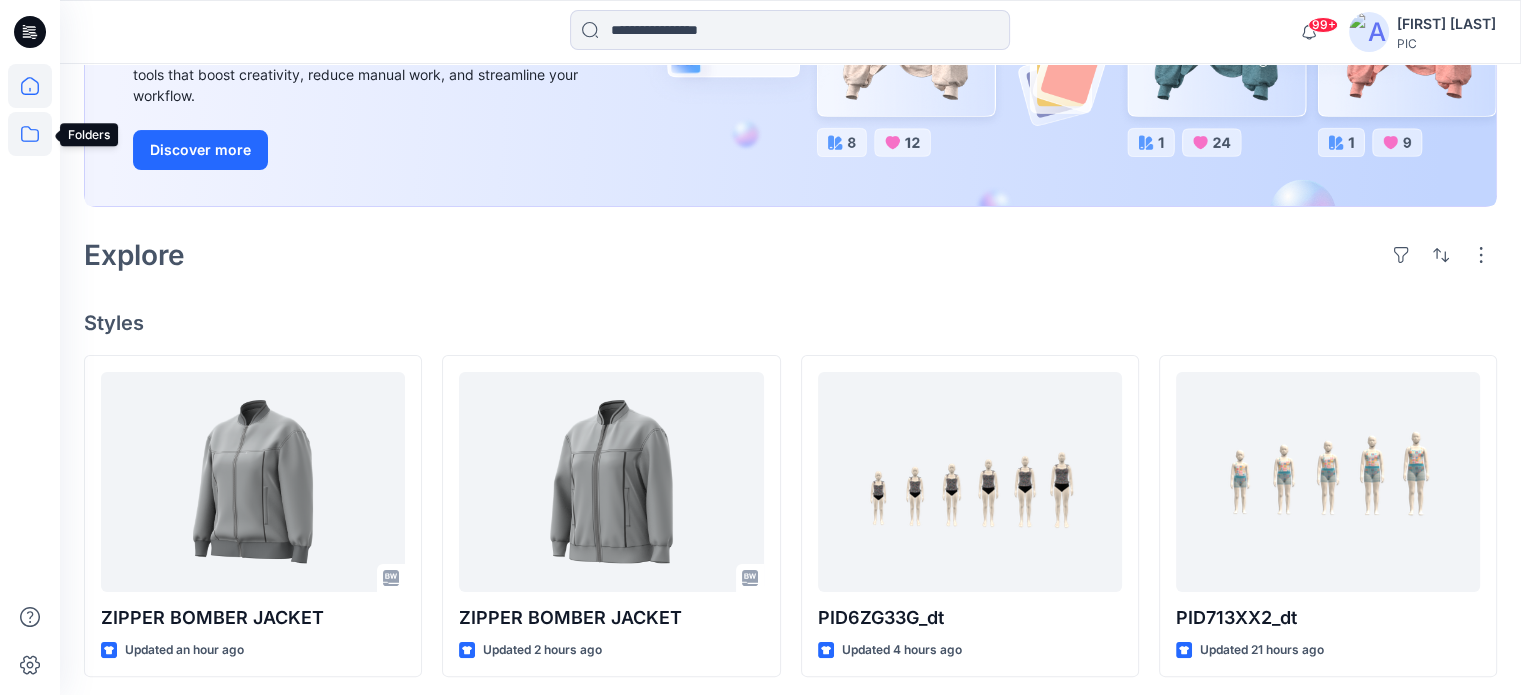 click 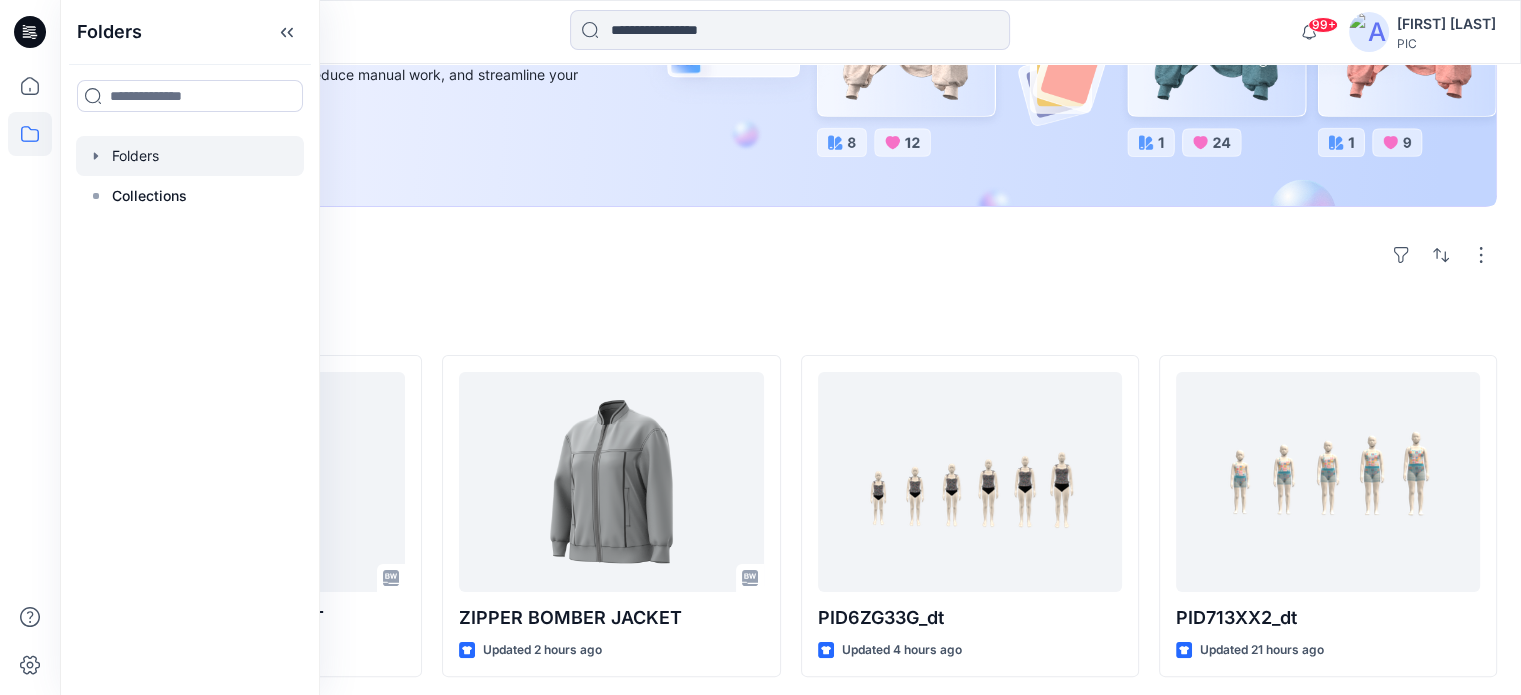 click at bounding box center [190, 156] 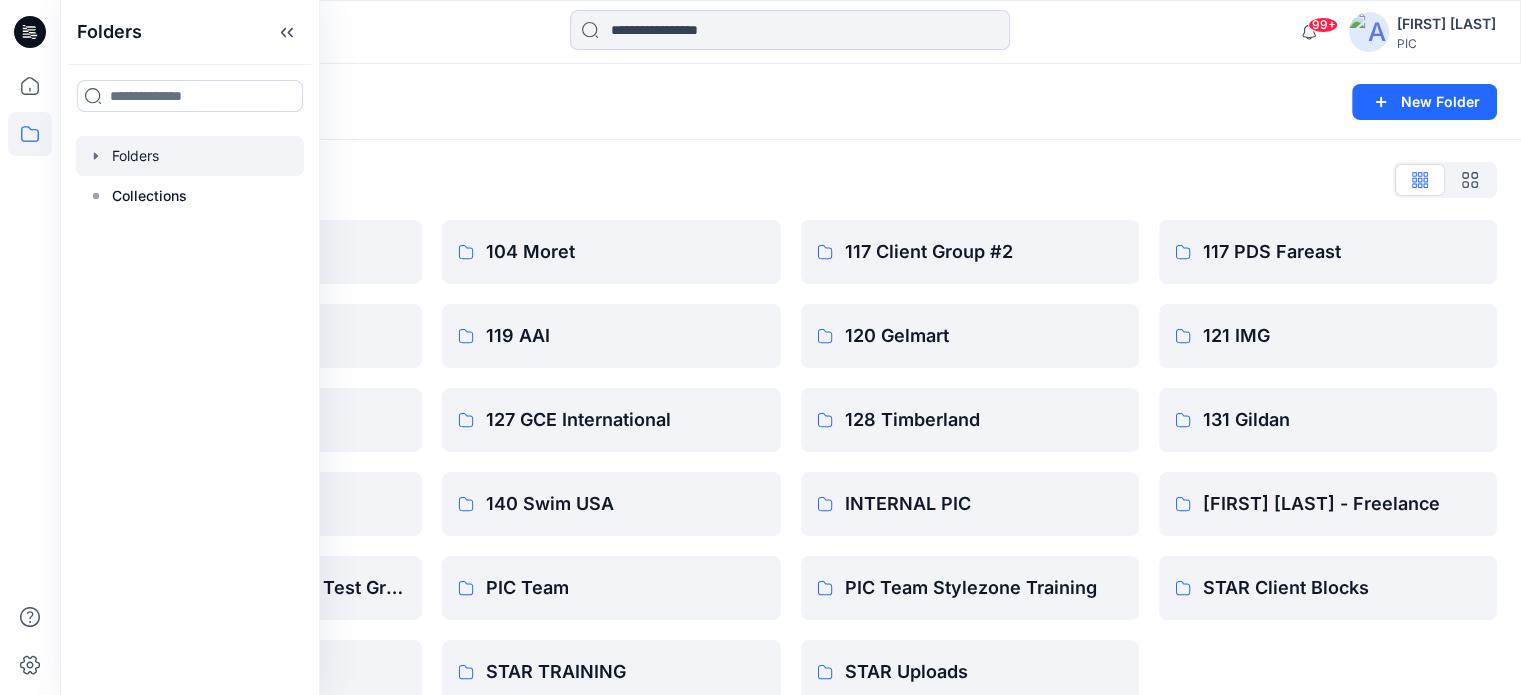 click on "Folders List 103 HIS International 118 Add Black 121 IMG Client Group 137 [FIRST] [LAST] PIC Quality Standards Test Group STAR Freelance 104 Moret 119 AAI 127 GCE International 140 Swim USA PIC Team STAR TRAINING 117 Client Group #2 120 Gelmart 128 Timberland INTERNAL PIC PIC Team Stylezone Training STAR Uploads 117 PDS Fareast 121 IMG 131 Gildan [FIRST] [LAST] - Freelance STAR Client Blocks" at bounding box center [790, 434] 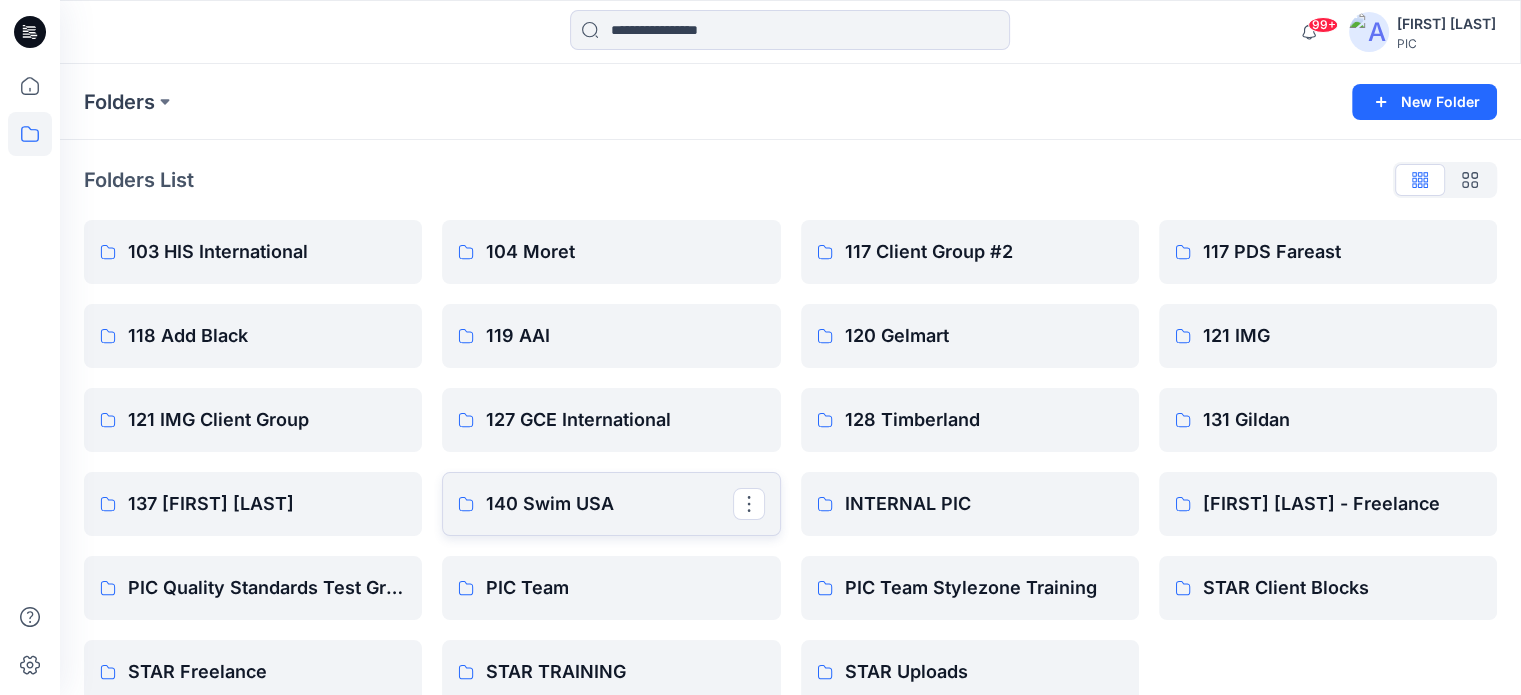 click on "140 Swim USA" at bounding box center [609, 504] 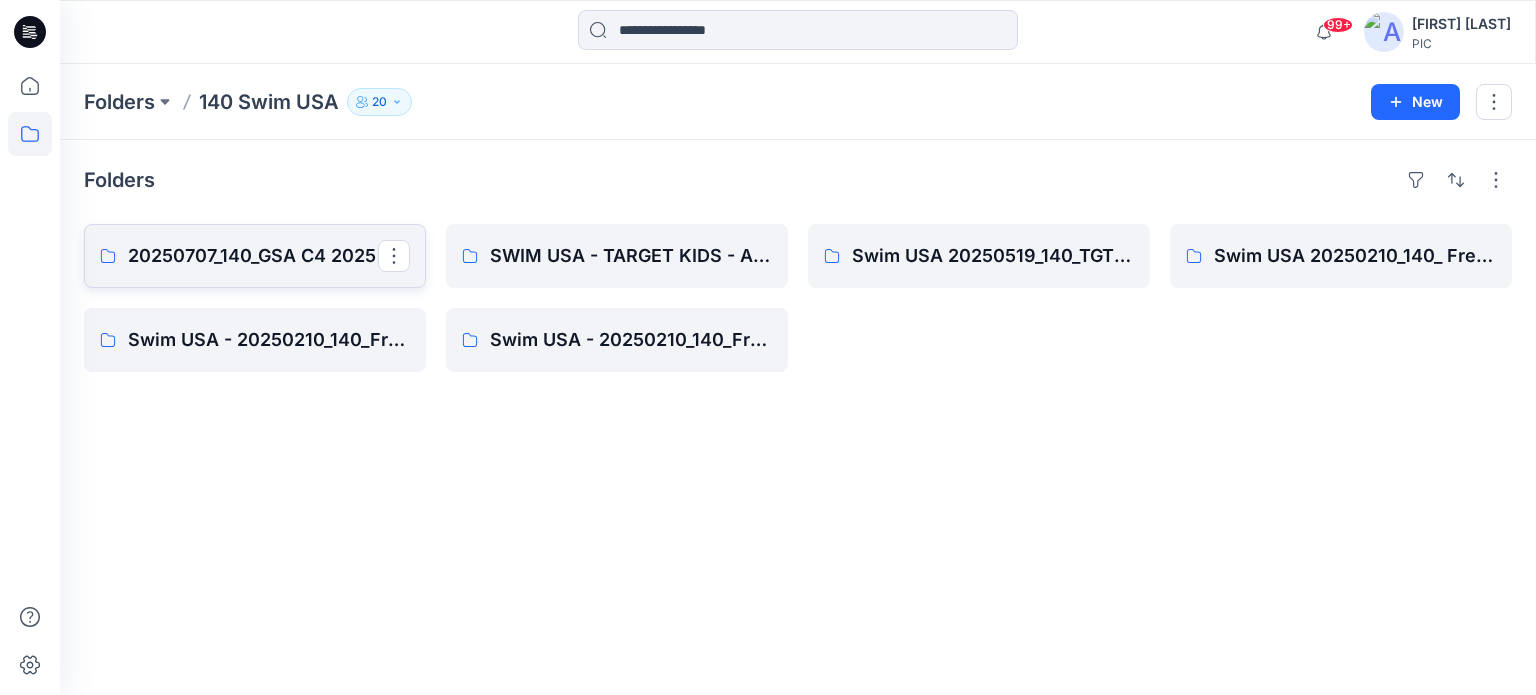 click on "20250707_140_GSA C4 2025" at bounding box center (253, 256) 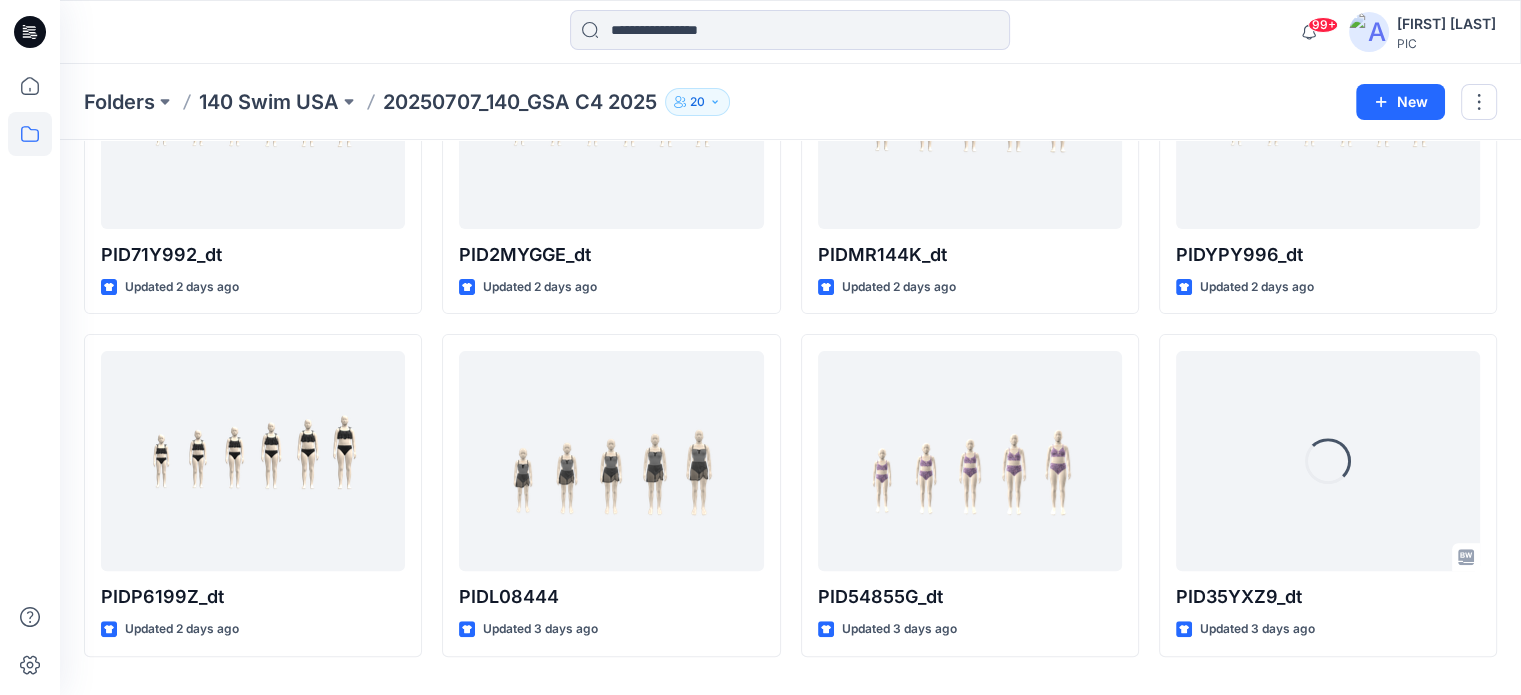 scroll, scrollTop: 631, scrollLeft: 0, axis: vertical 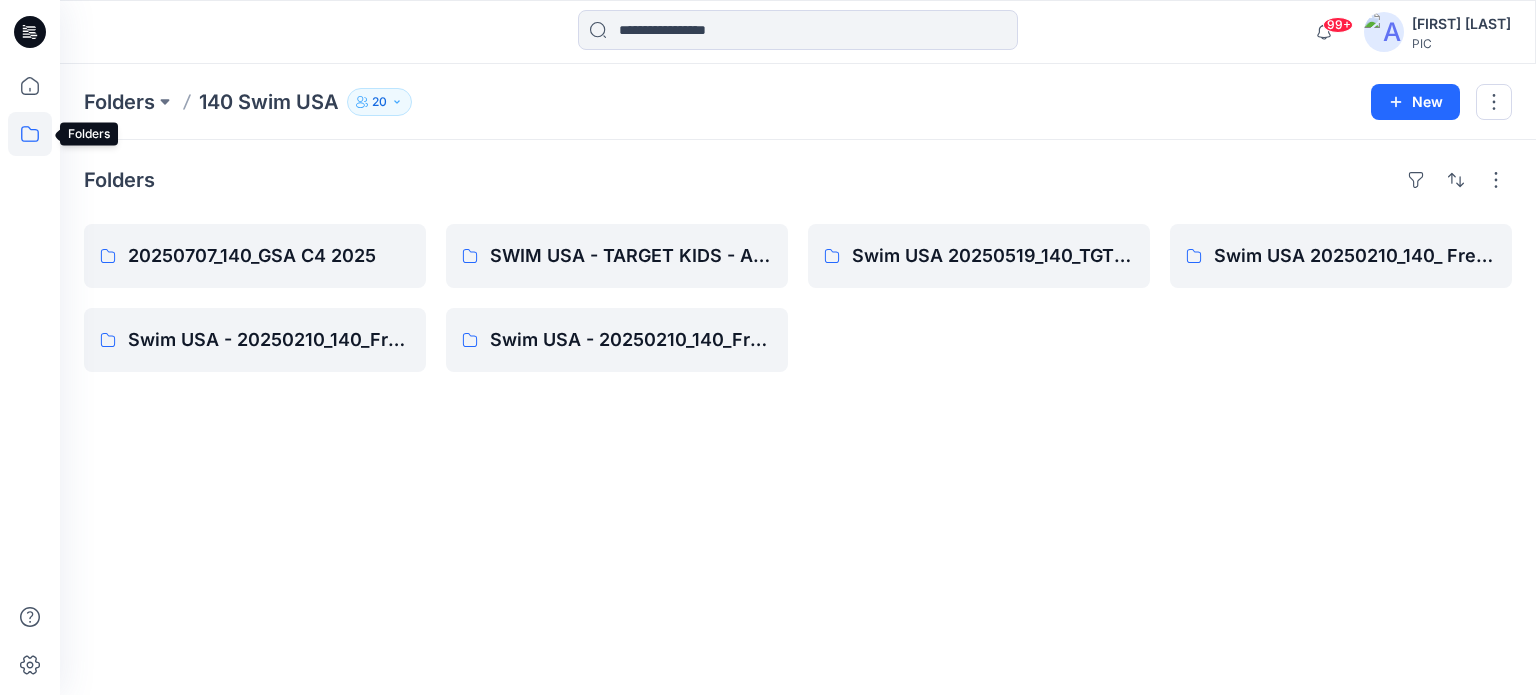 click 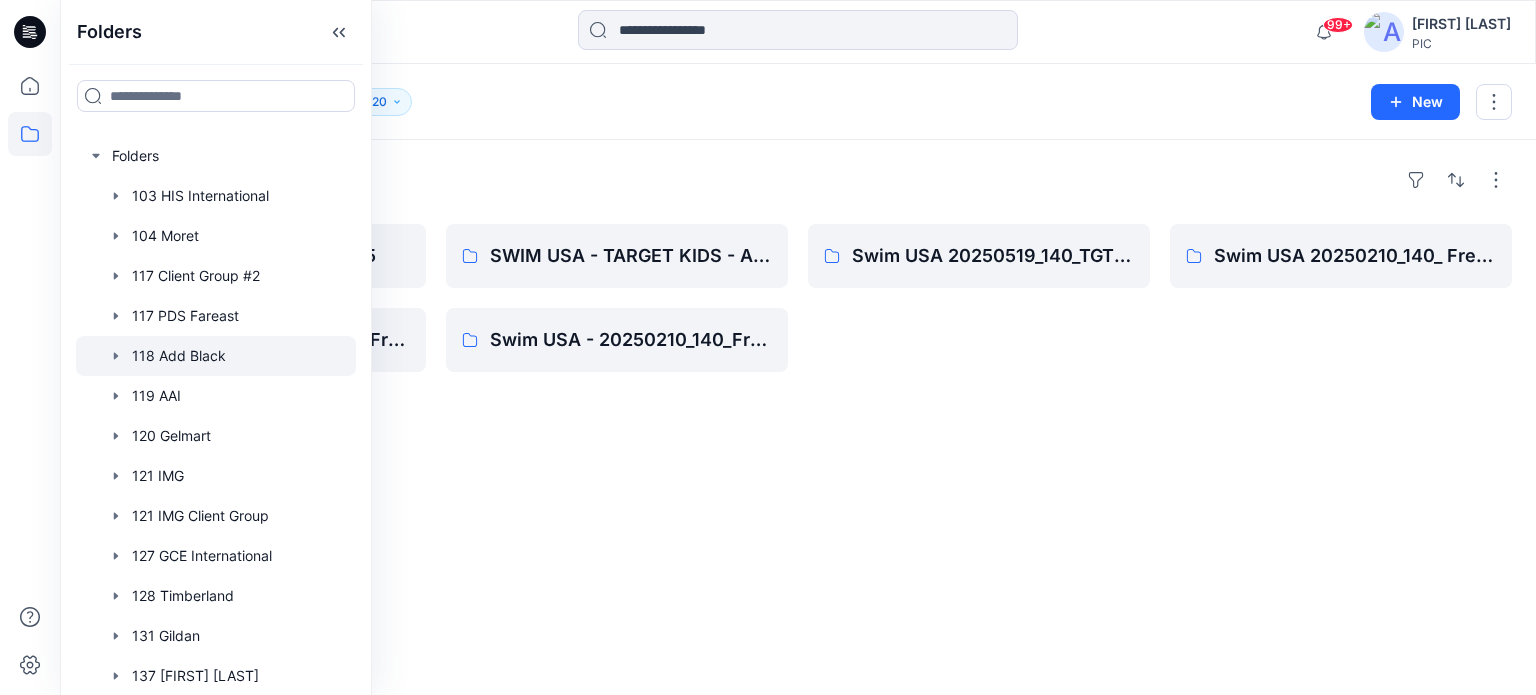 click at bounding box center [216, 356] 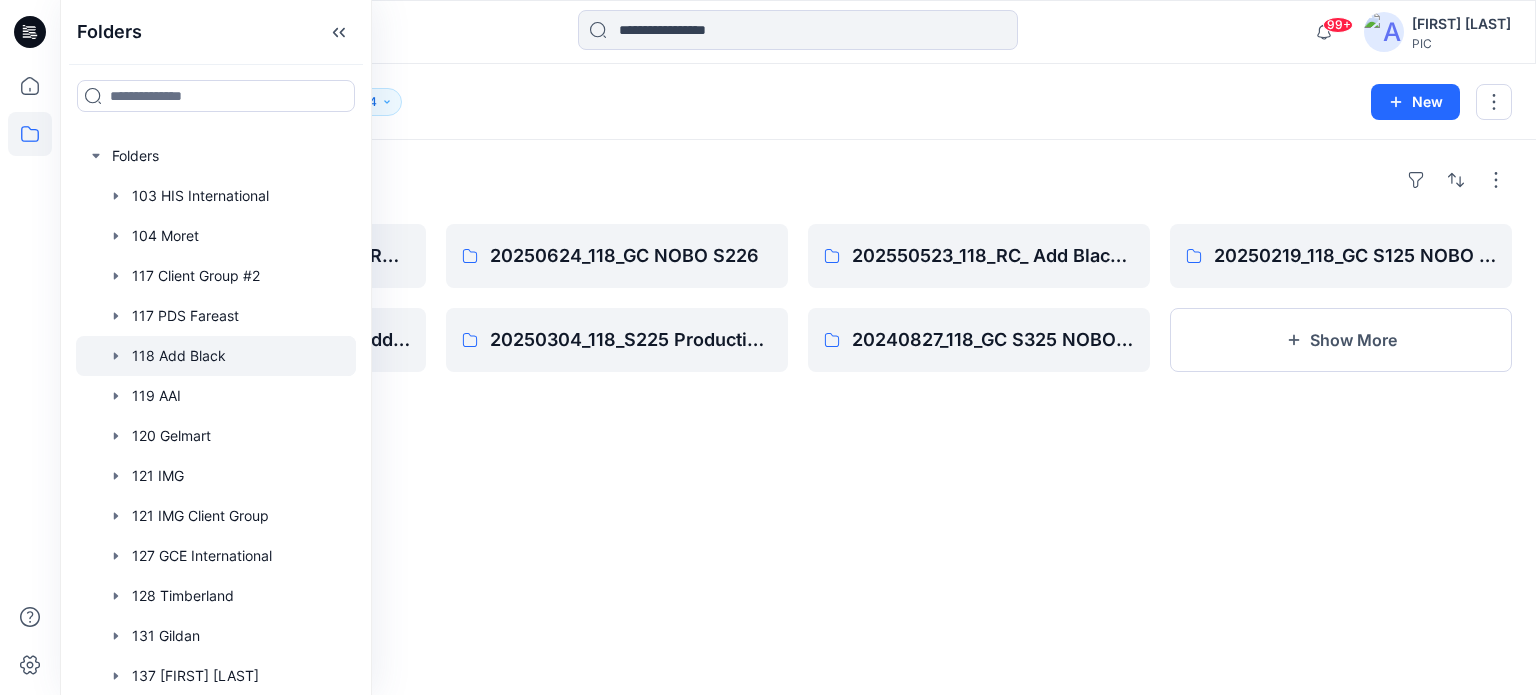 click on "Folders 20250625_118_GC TIME & TRU S226 20250312_118_TTGC S126 Add Black Time & Tru 20250624_118_GC NOBO S226 20250304_118_S225 Production For Mod 202550523_118_RC_ Add Black_NOBO_WM 20240827_118_GC S325 NOBO SWIM 20250219_118_GC S125 NOBO SWIM Show More" at bounding box center (798, 417) 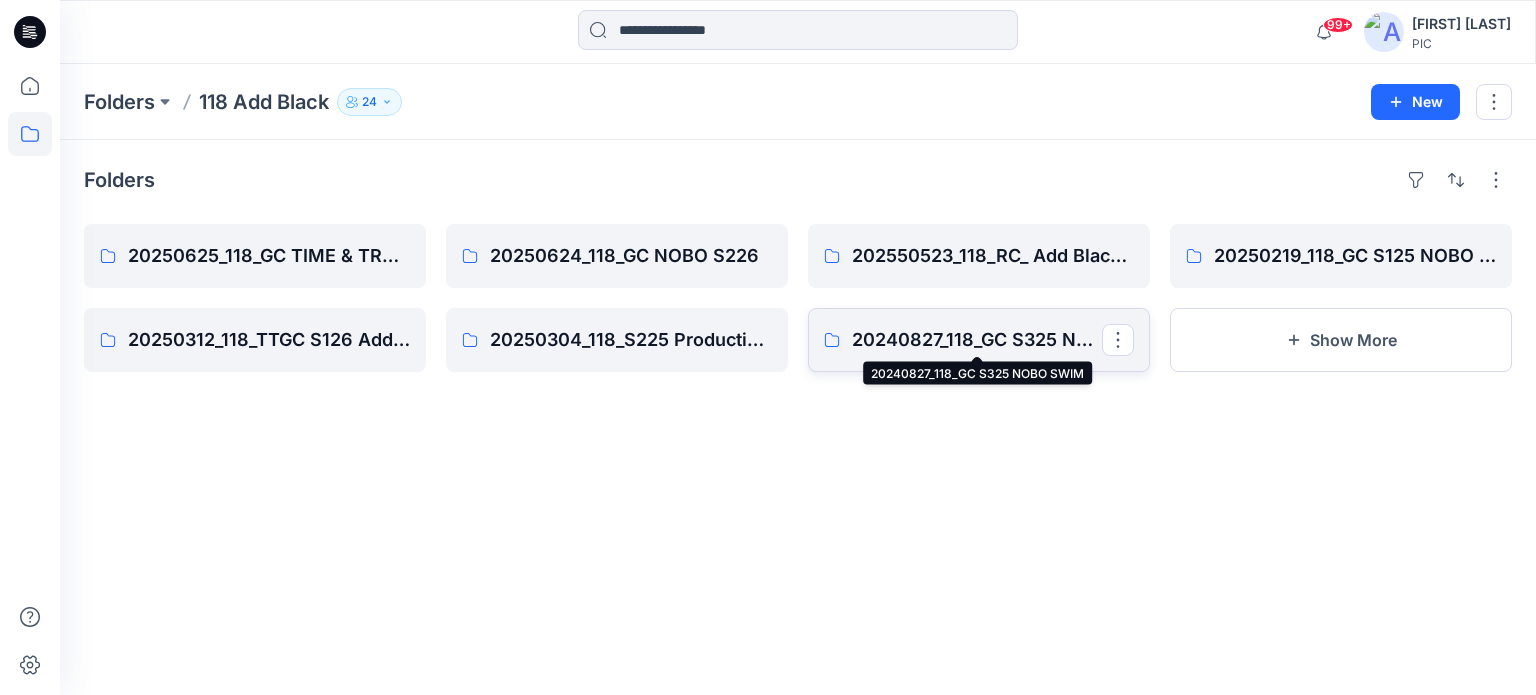 click on "20240827_118_GC S325 NOBO SWIM" at bounding box center [977, 340] 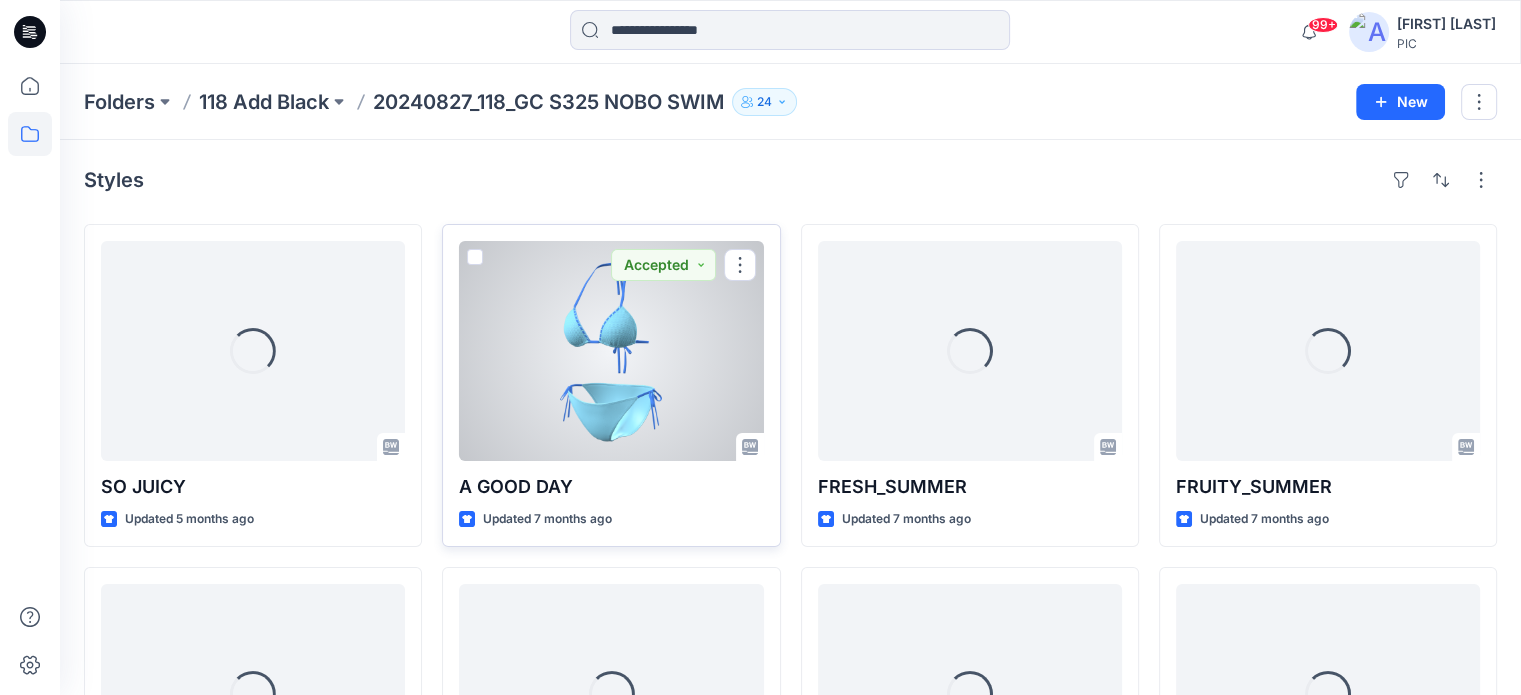 click at bounding box center (611, 351) 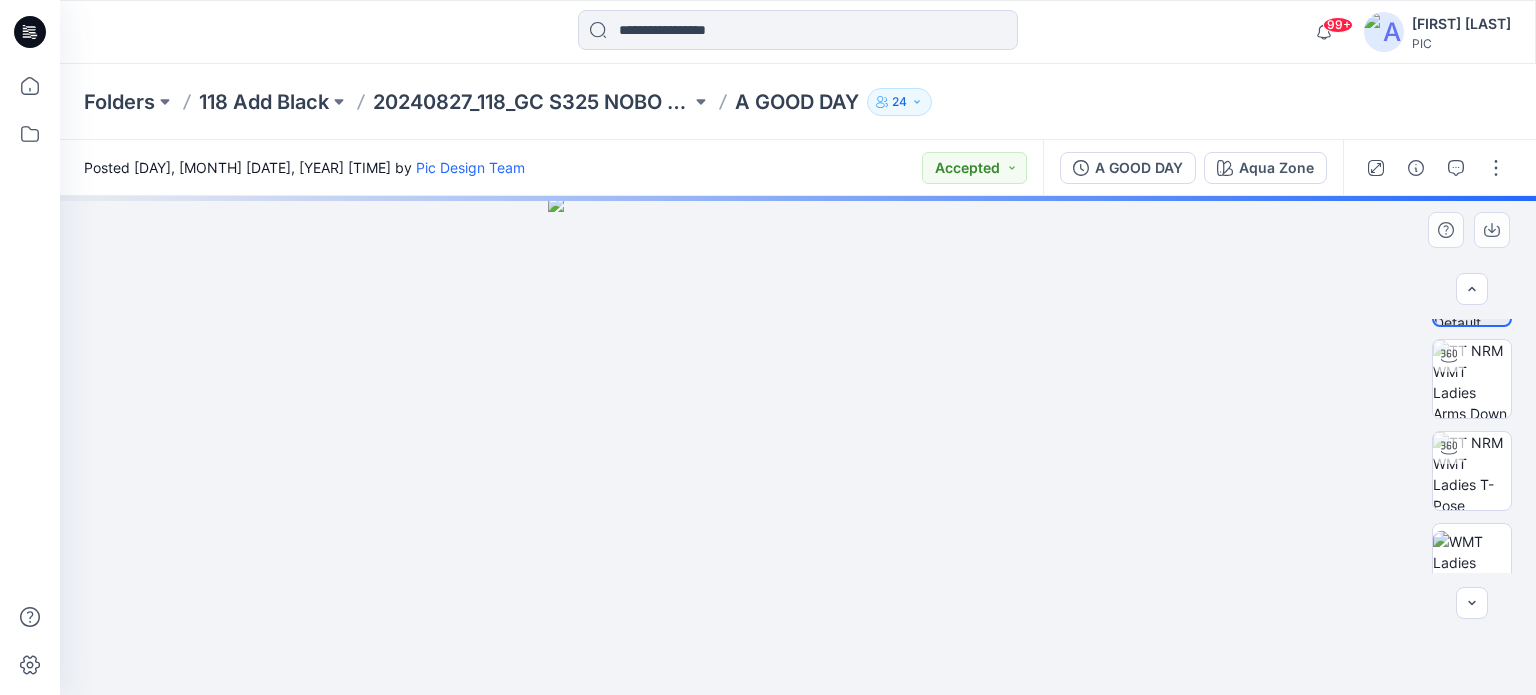 scroll, scrollTop: 0, scrollLeft: 0, axis: both 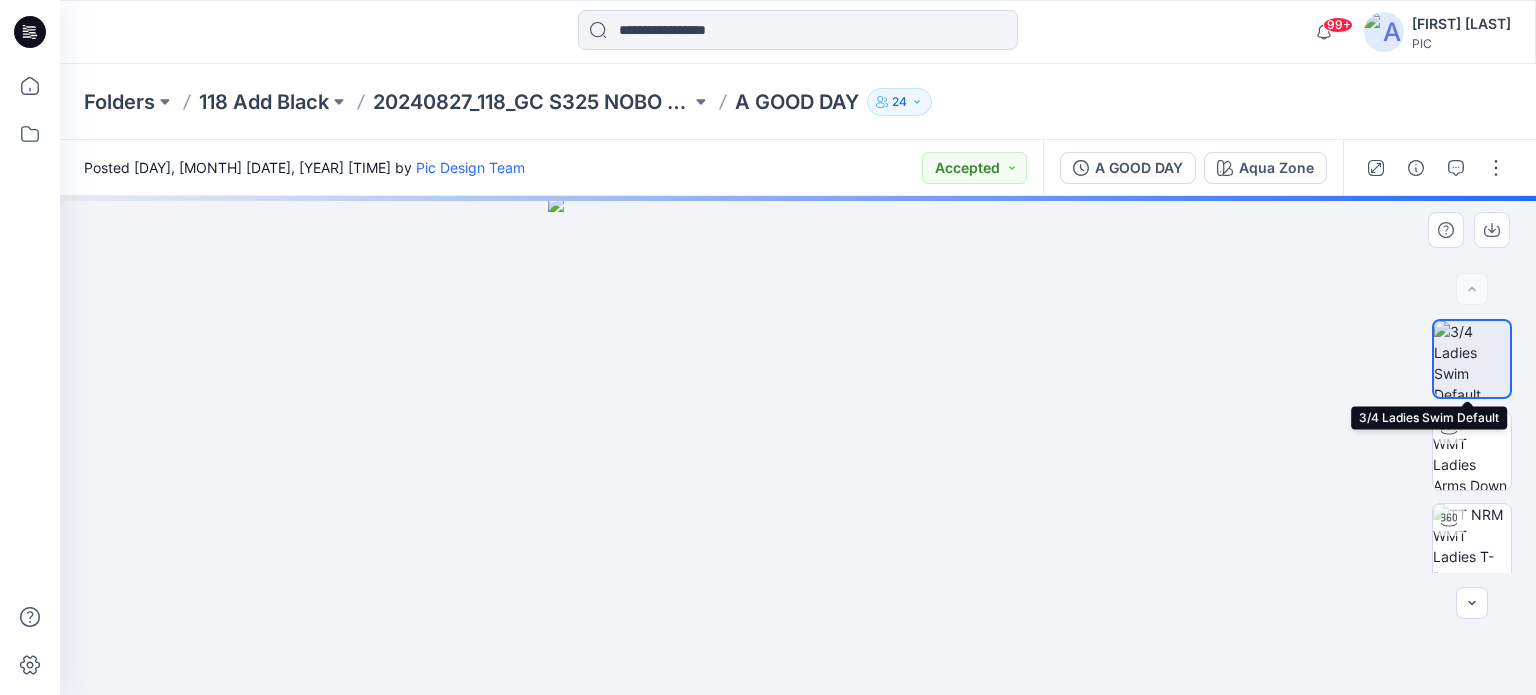 click at bounding box center [1472, 359] 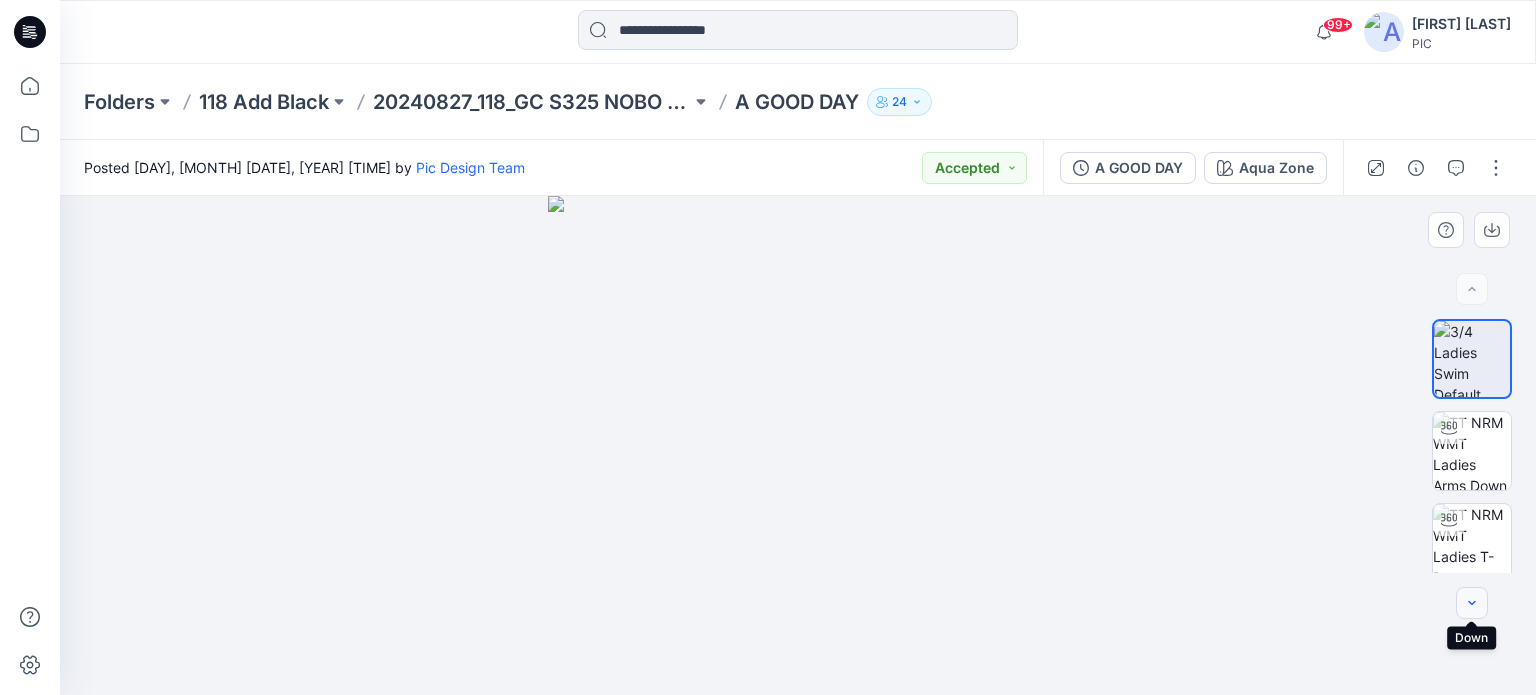 click at bounding box center [1472, 603] 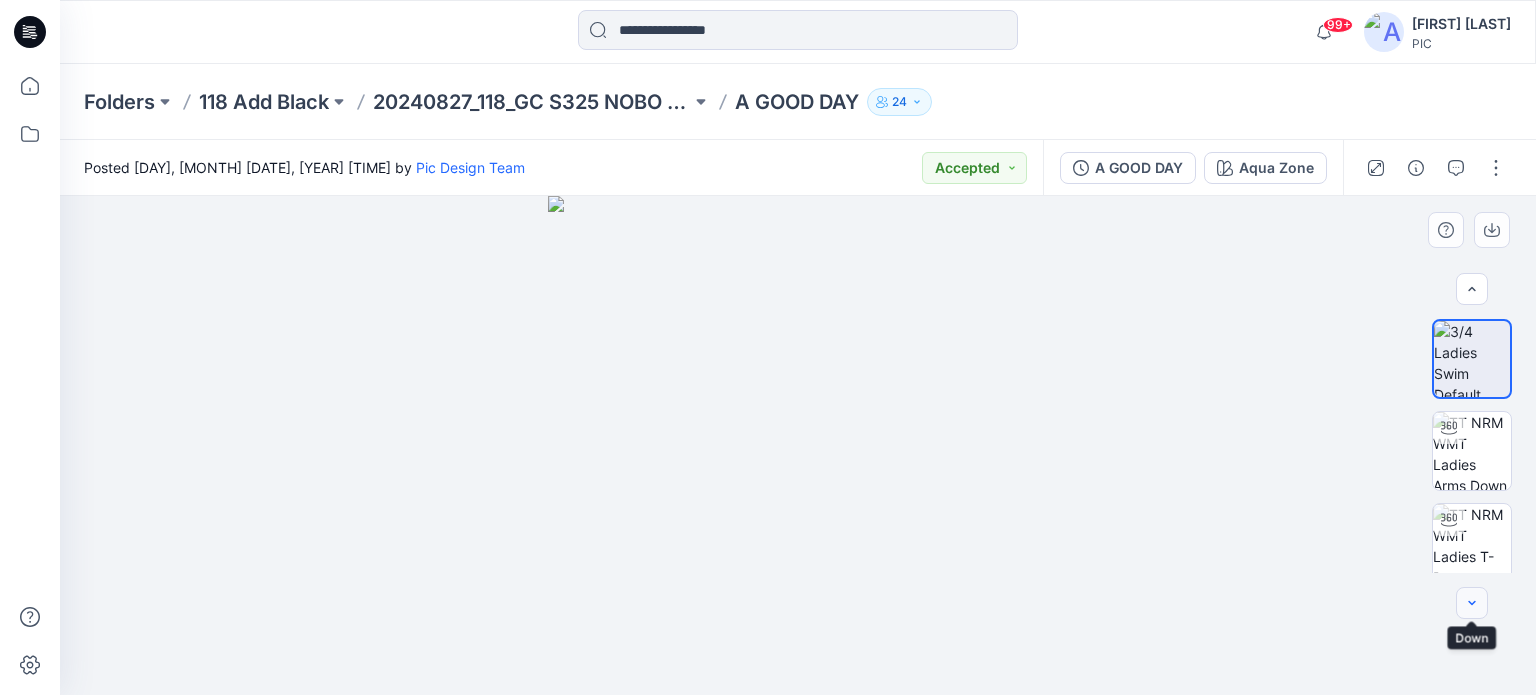 scroll, scrollTop: 78, scrollLeft: 0, axis: vertical 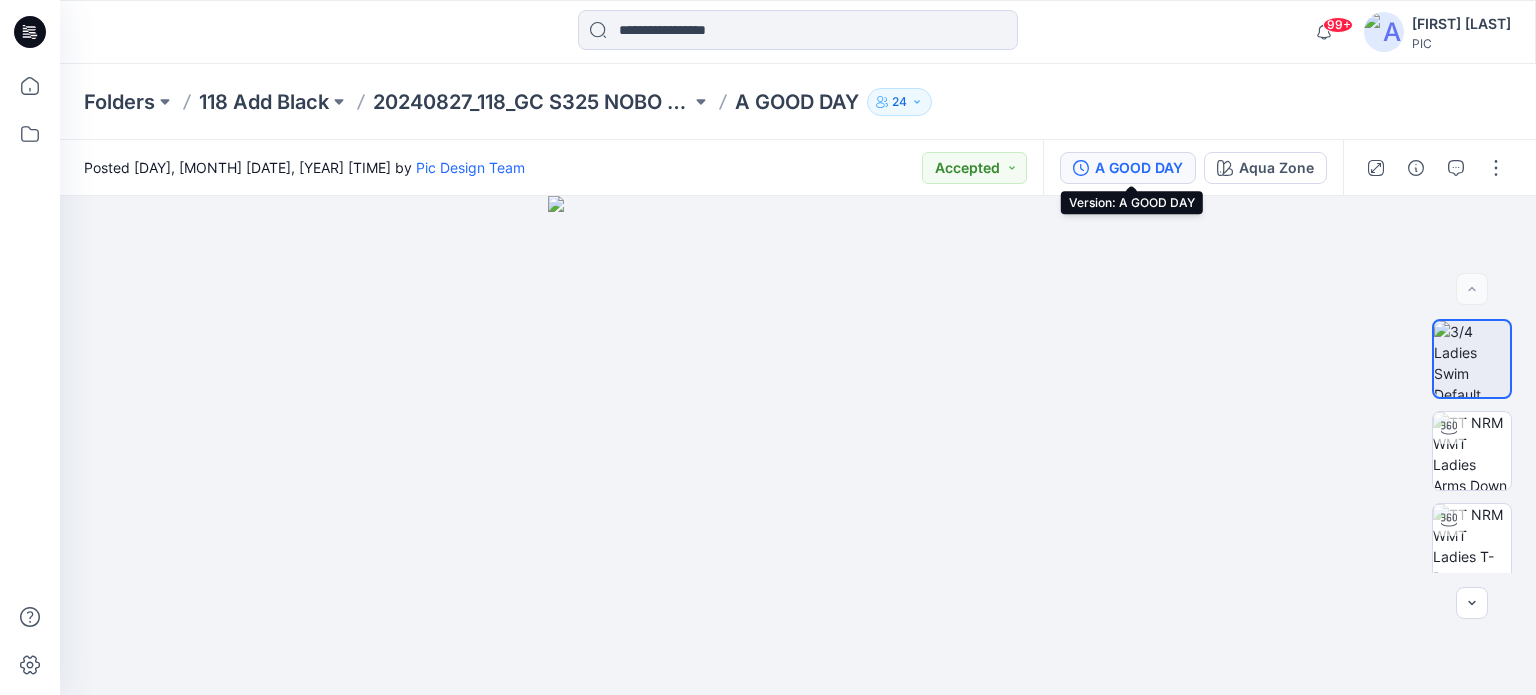 click on "A GOOD DAY" at bounding box center (1139, 168) 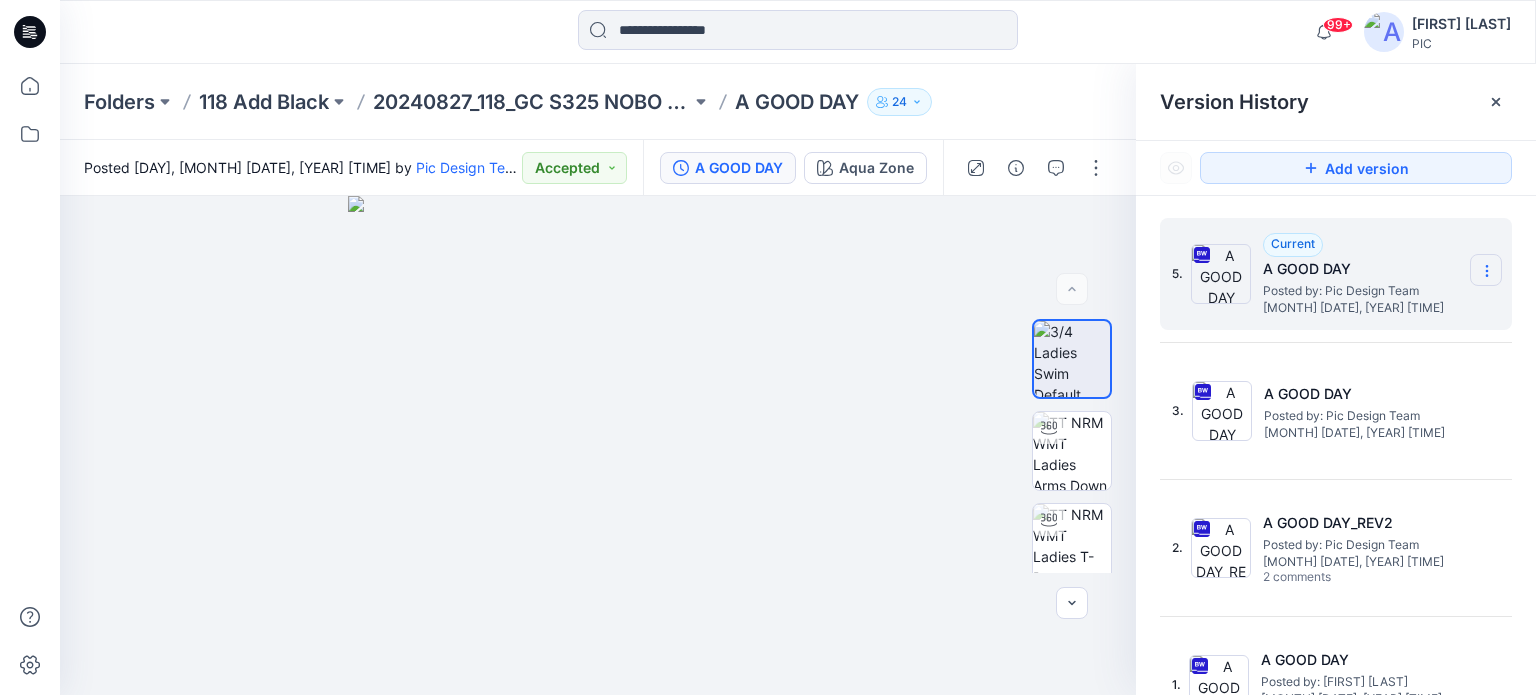 click at bounding box center (1486, 270) 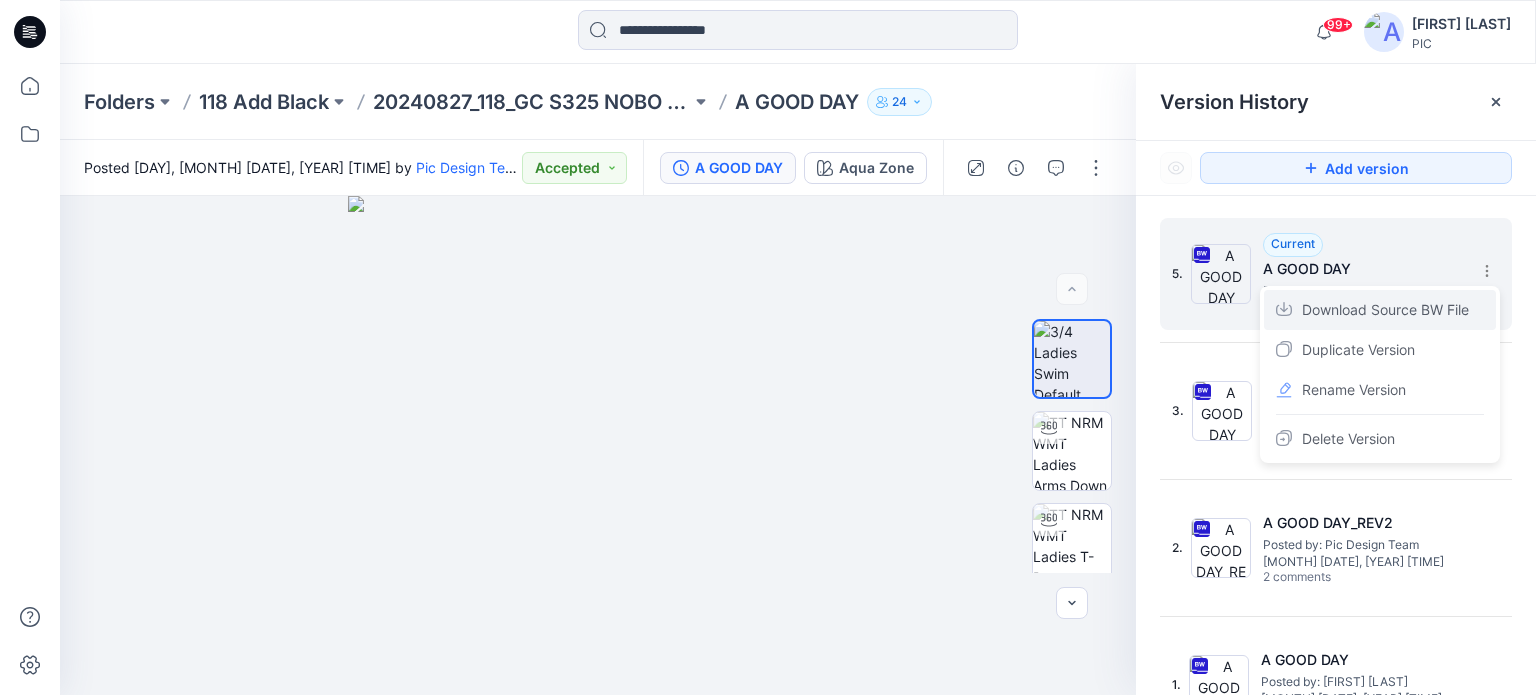 click on "Download Source BW File" at bounding box center (1385, 310) 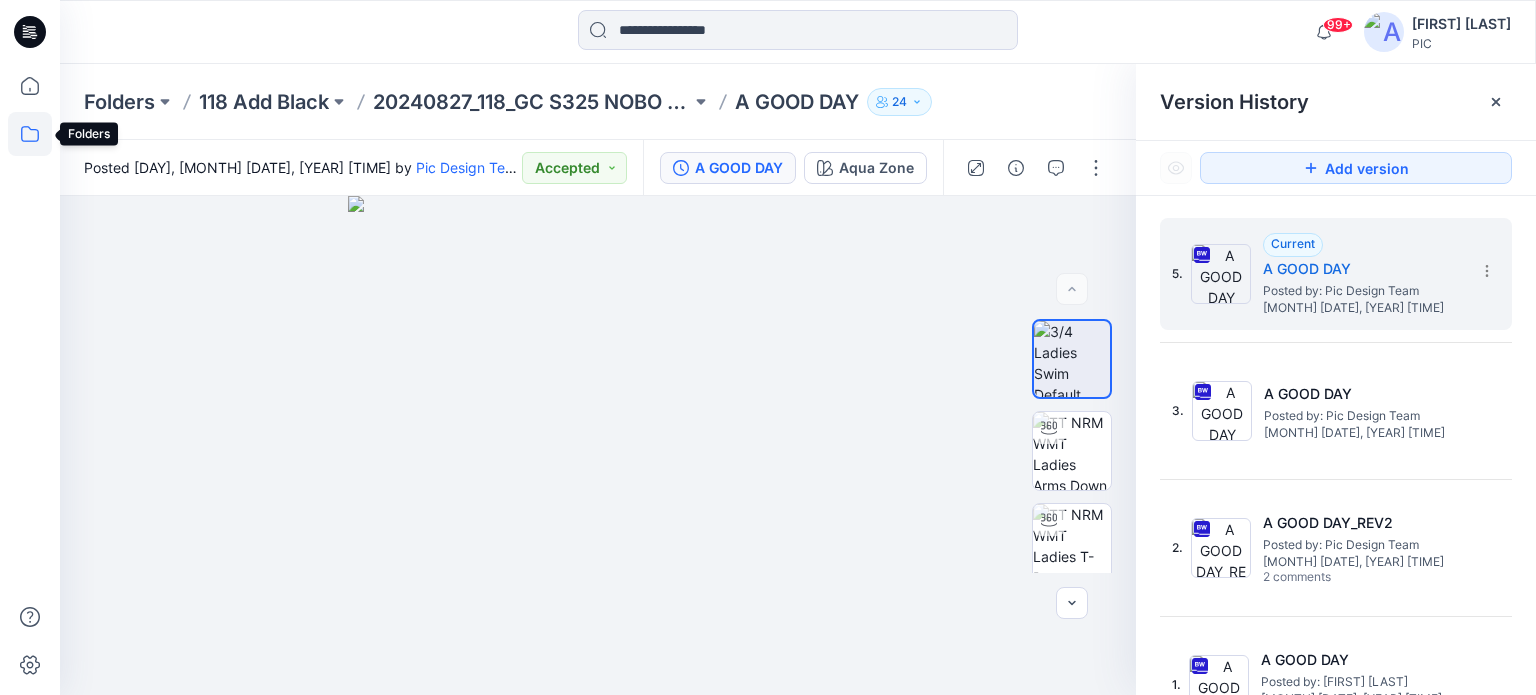 click 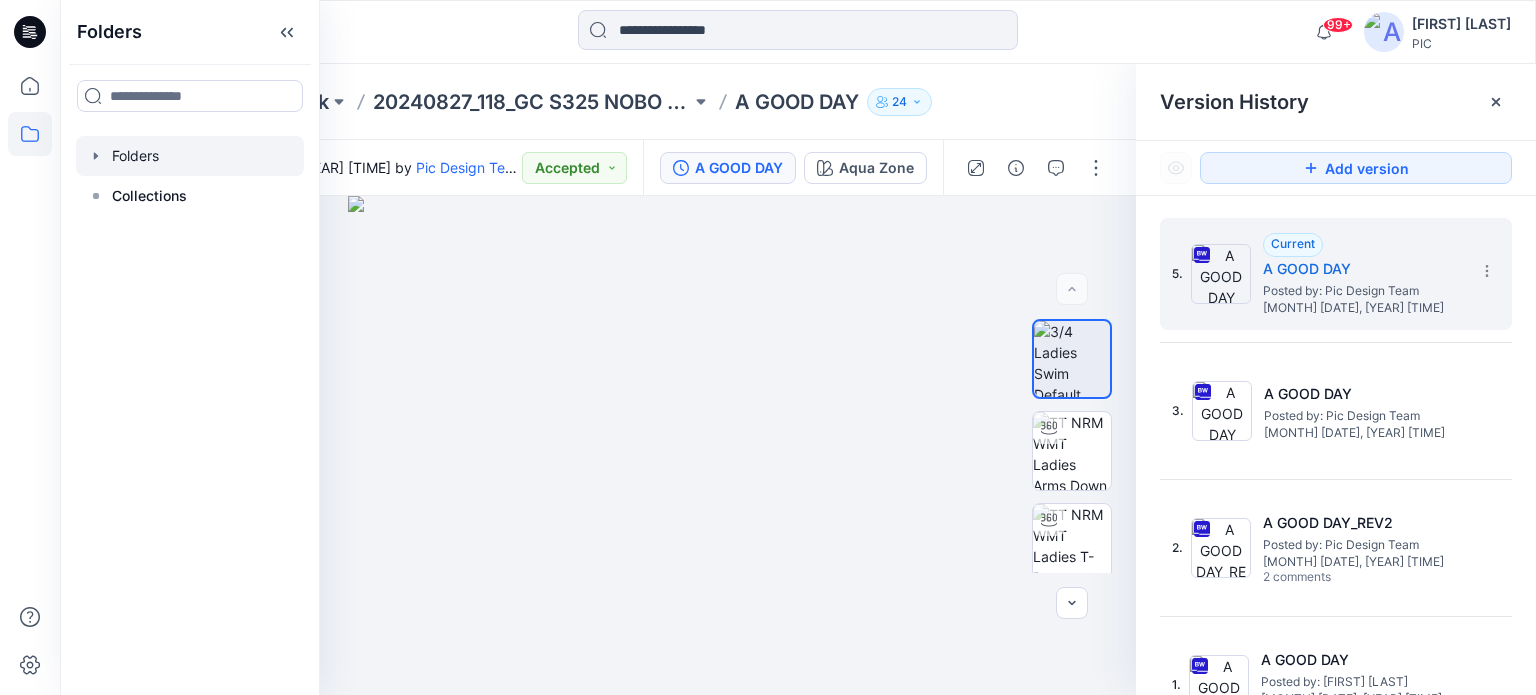 click at bounding box center (190, 156) 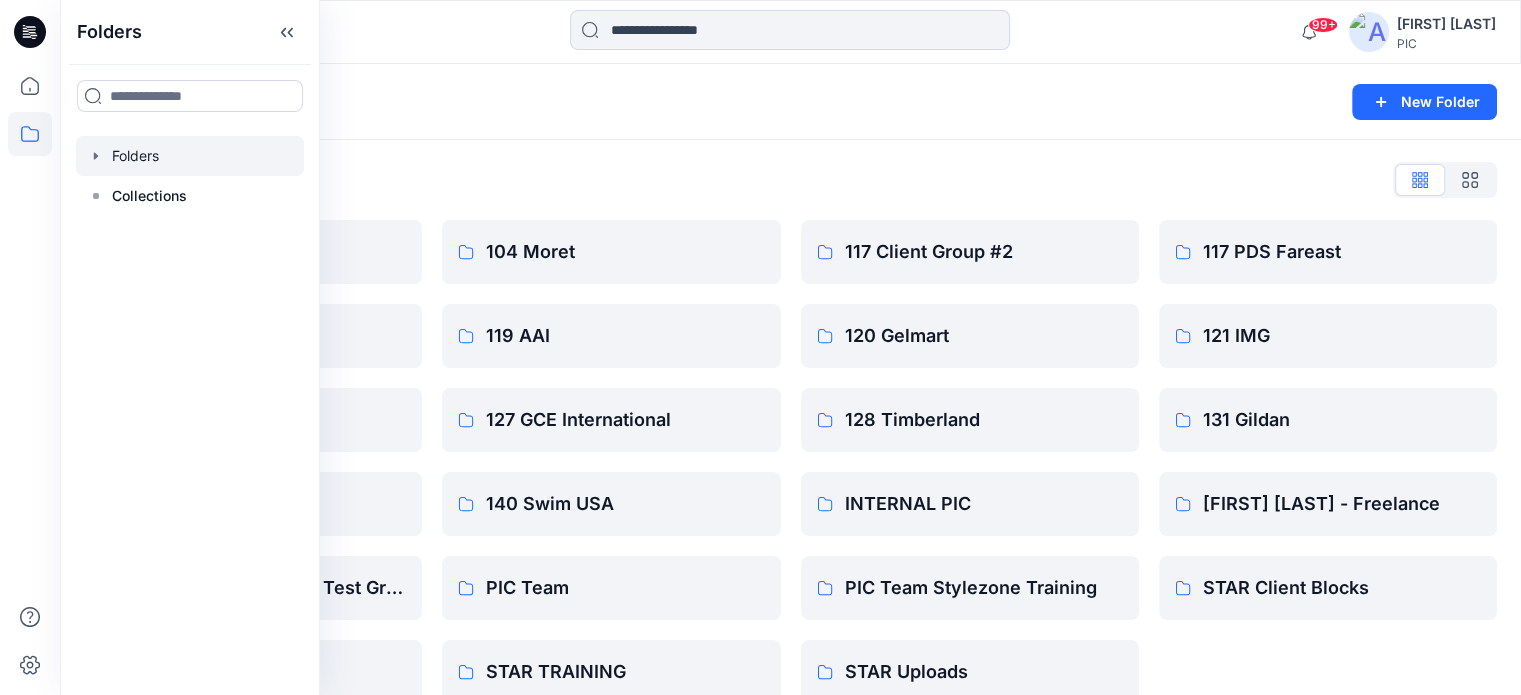 click on "Folders" at bounding box center (712, 102) 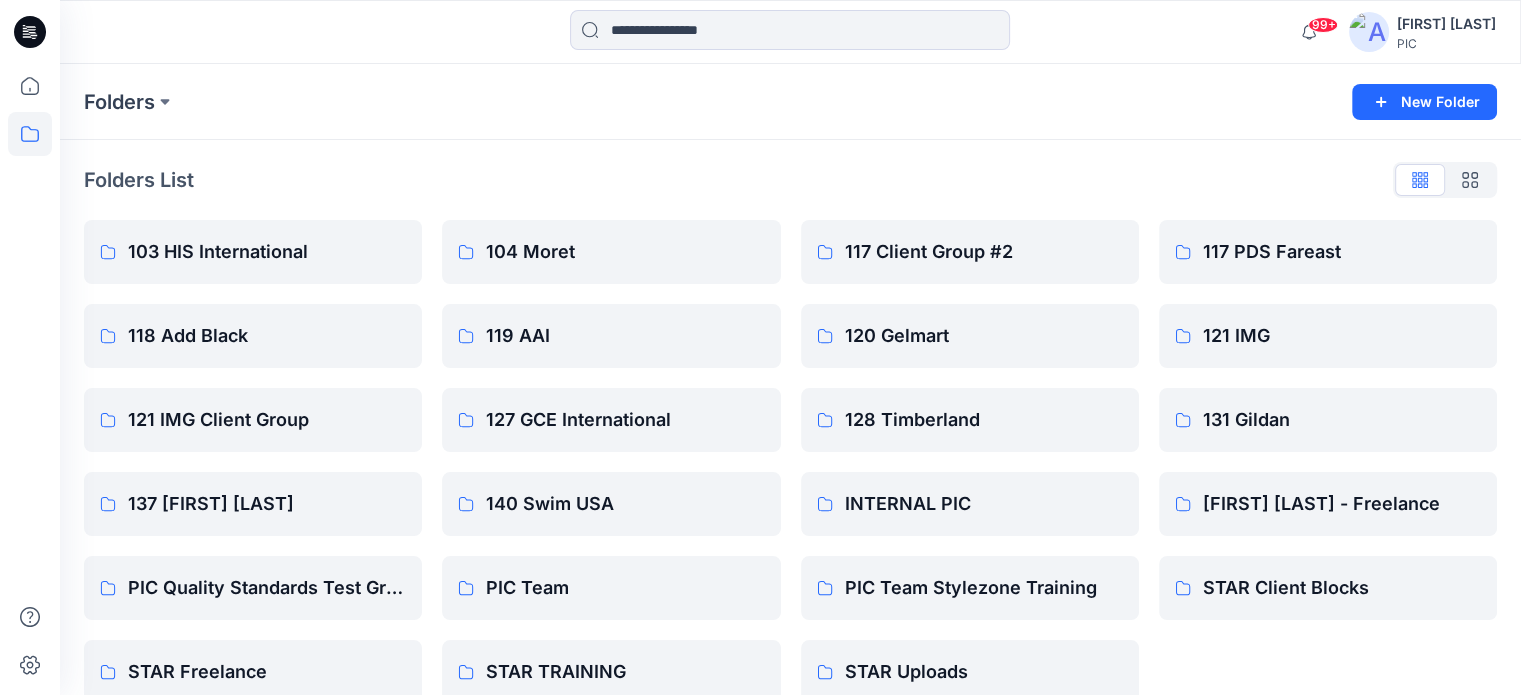 scroll, scrollTop: 32, scrollLeft: 0, axis: vertical 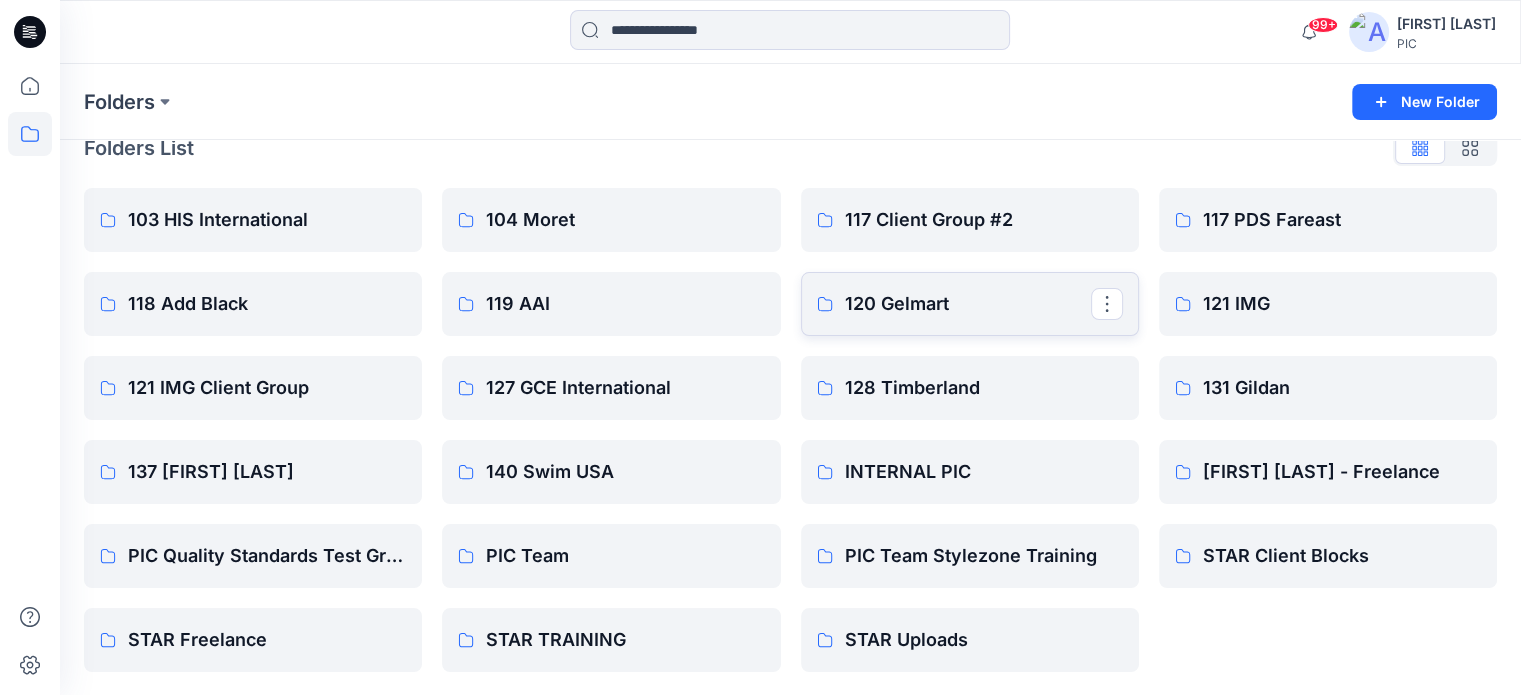 click on "120 Gelmart" at bounding box center (968, 304) 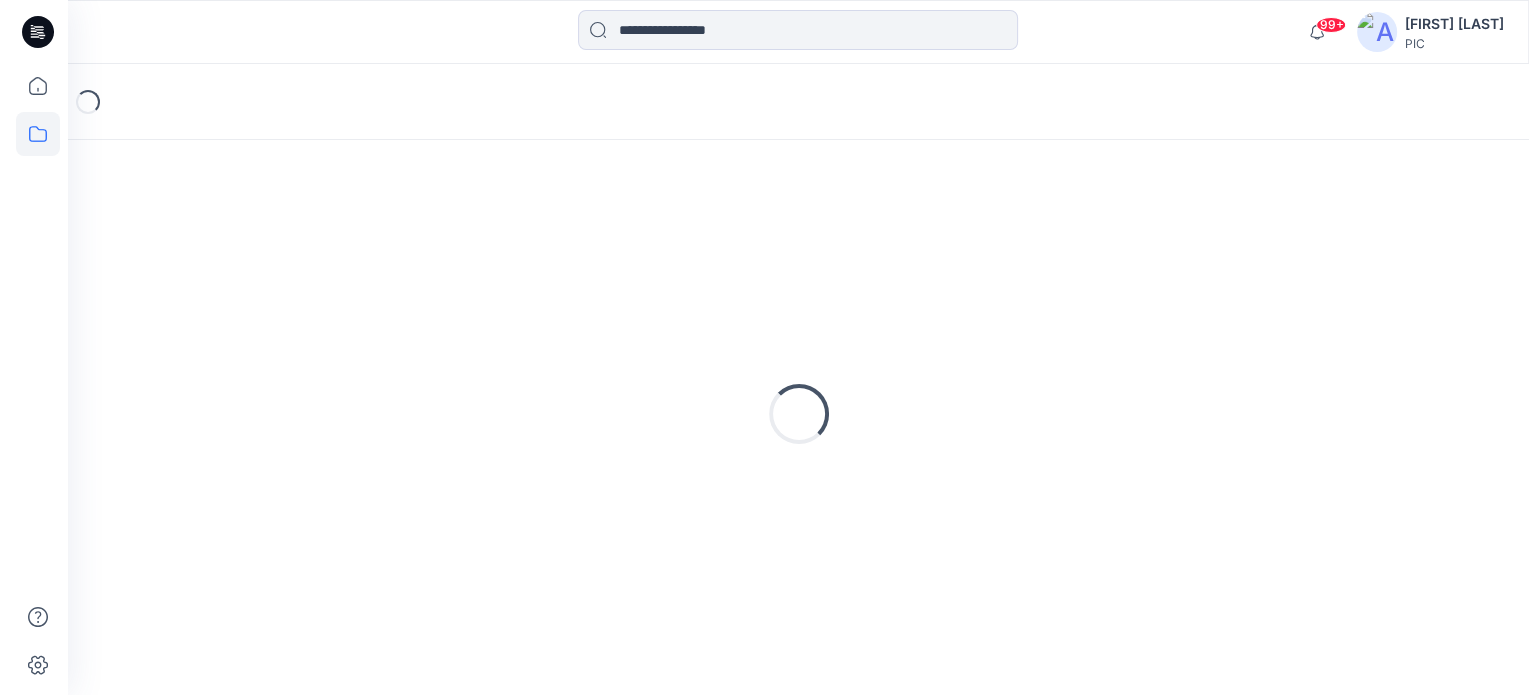 scroll, scrollTop: 0, scrollLeft: 0, axis: both 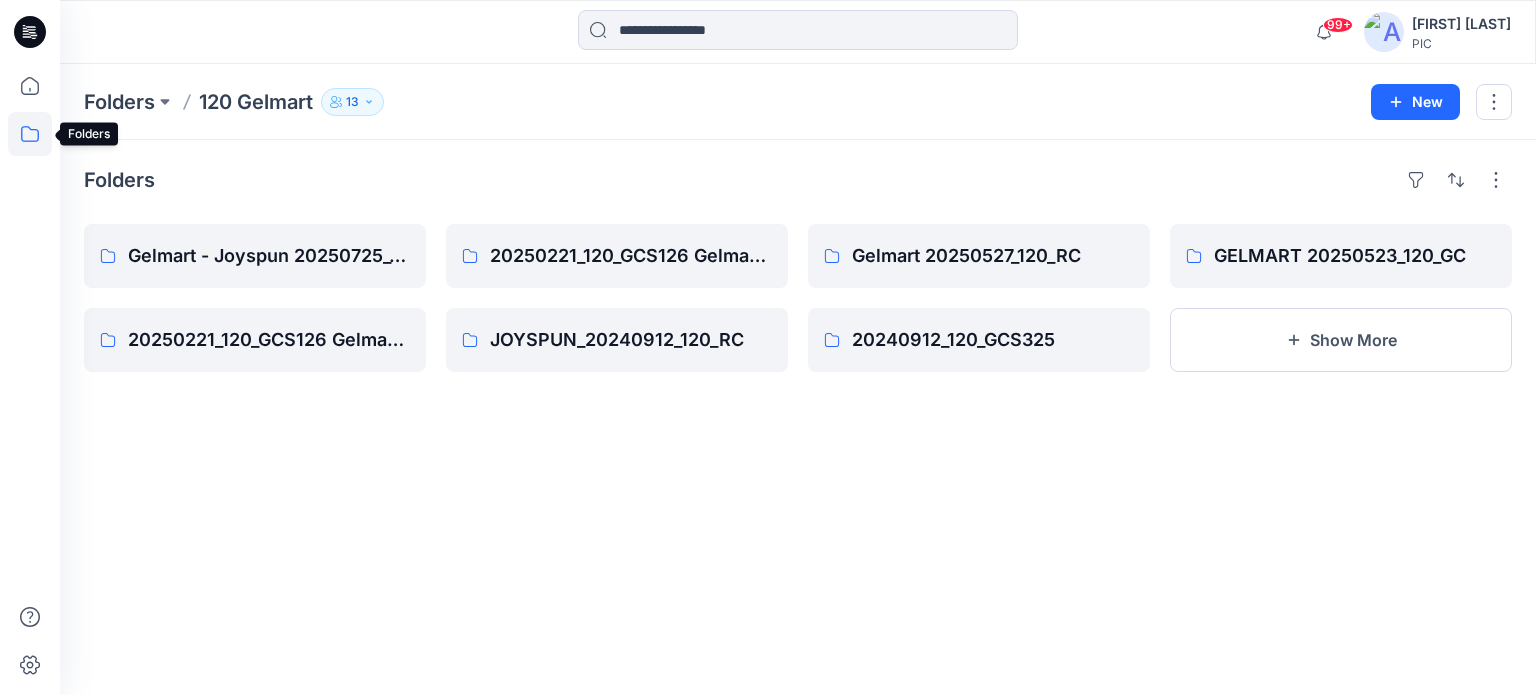 click 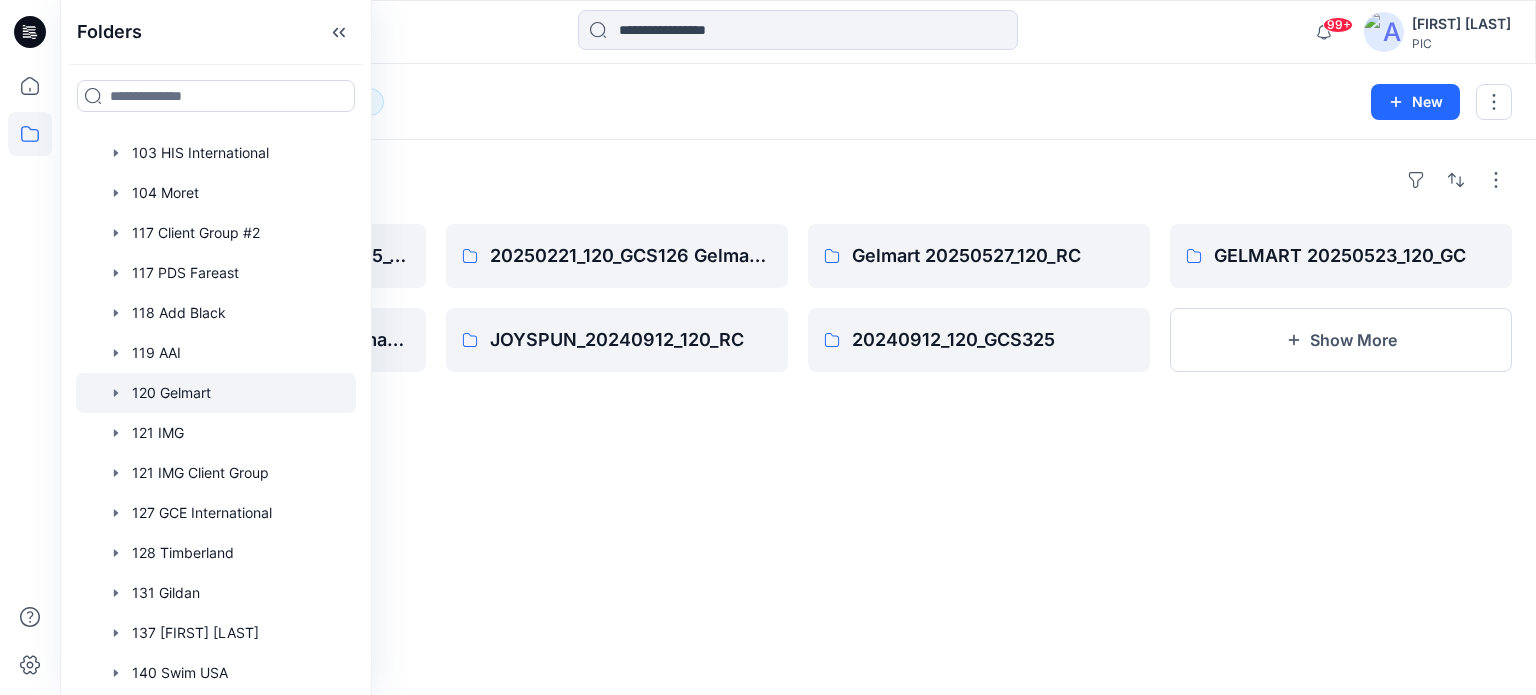 scroll, scrollTop: 0, scrollLeft: 0, axis: both 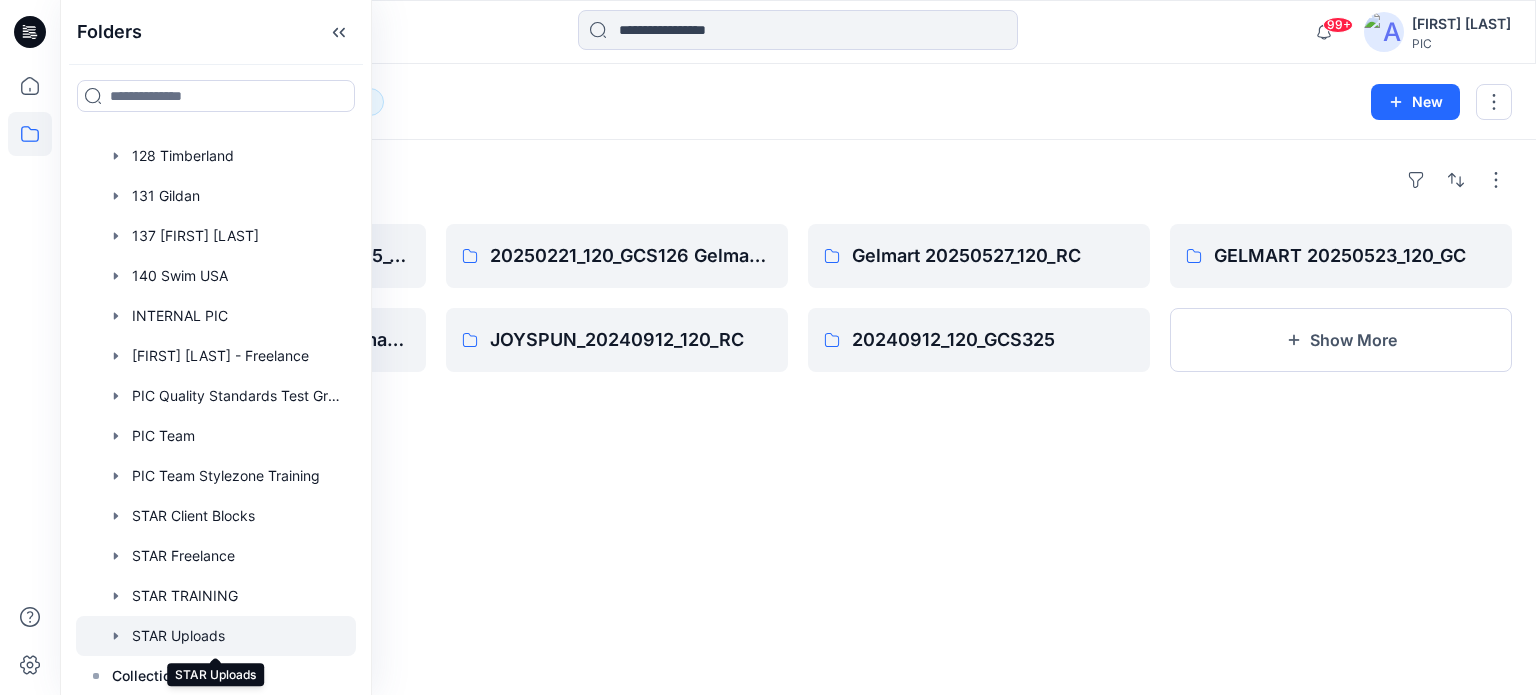 click at bounding box center (216, 636) 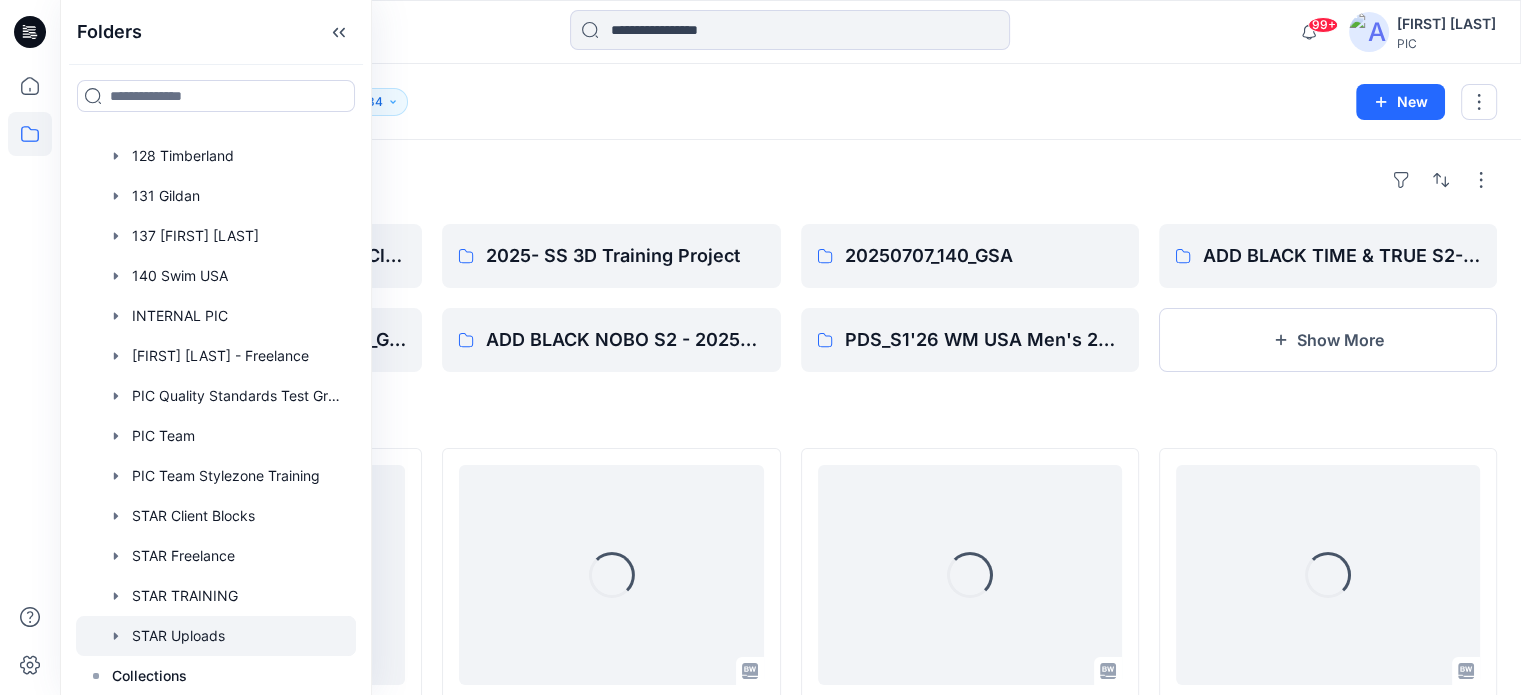 click on "Folders STAR Uploads 34 New" at bounding box center [790, 102] 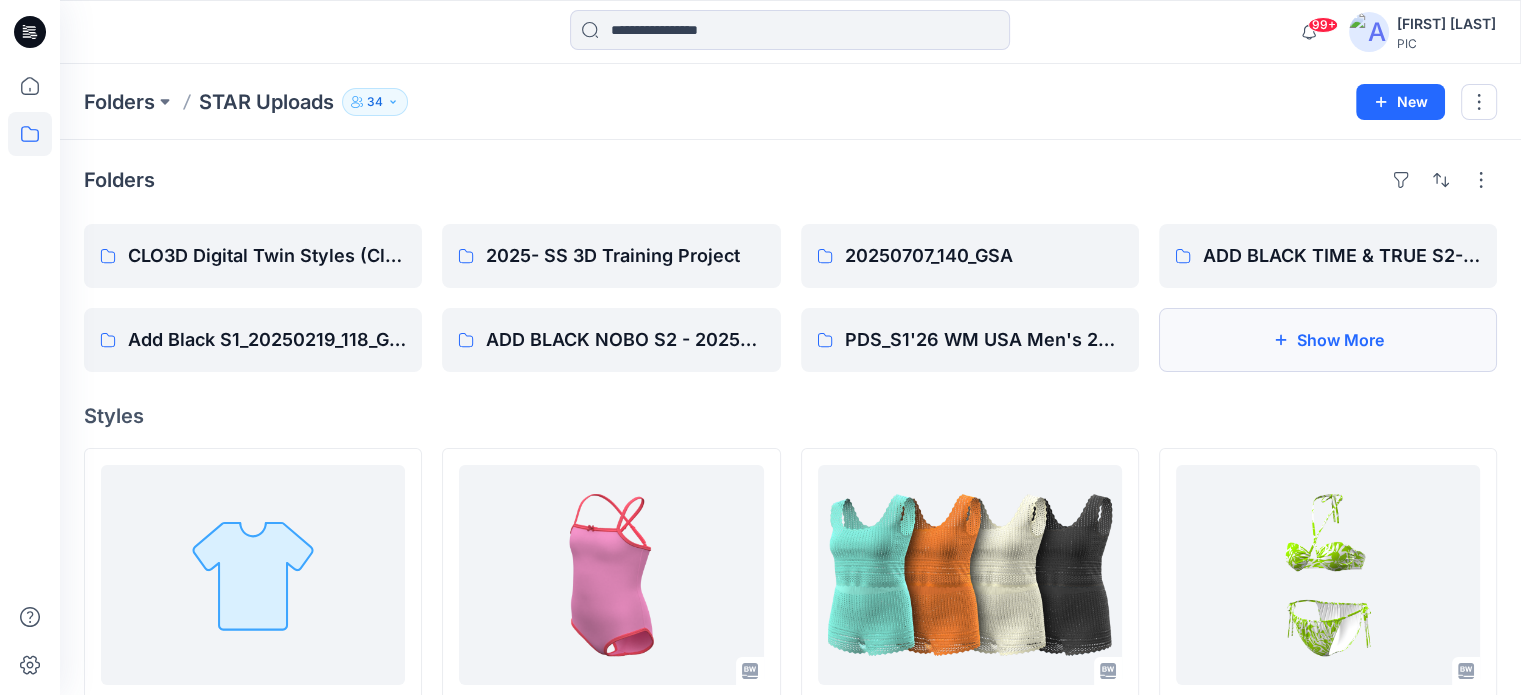 click on "Show More" at bounding box center (1328, 340) 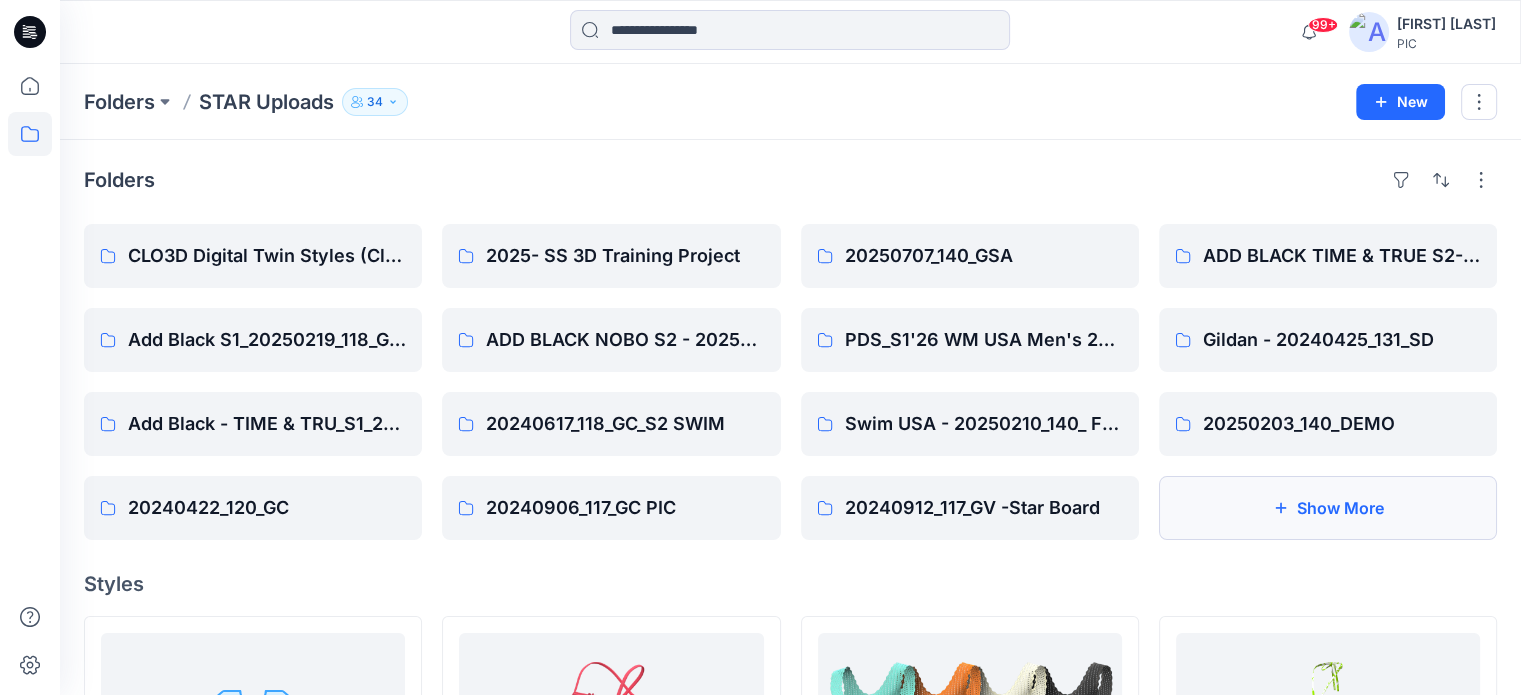 click on "Show More" at bounding box center [1328, 508] 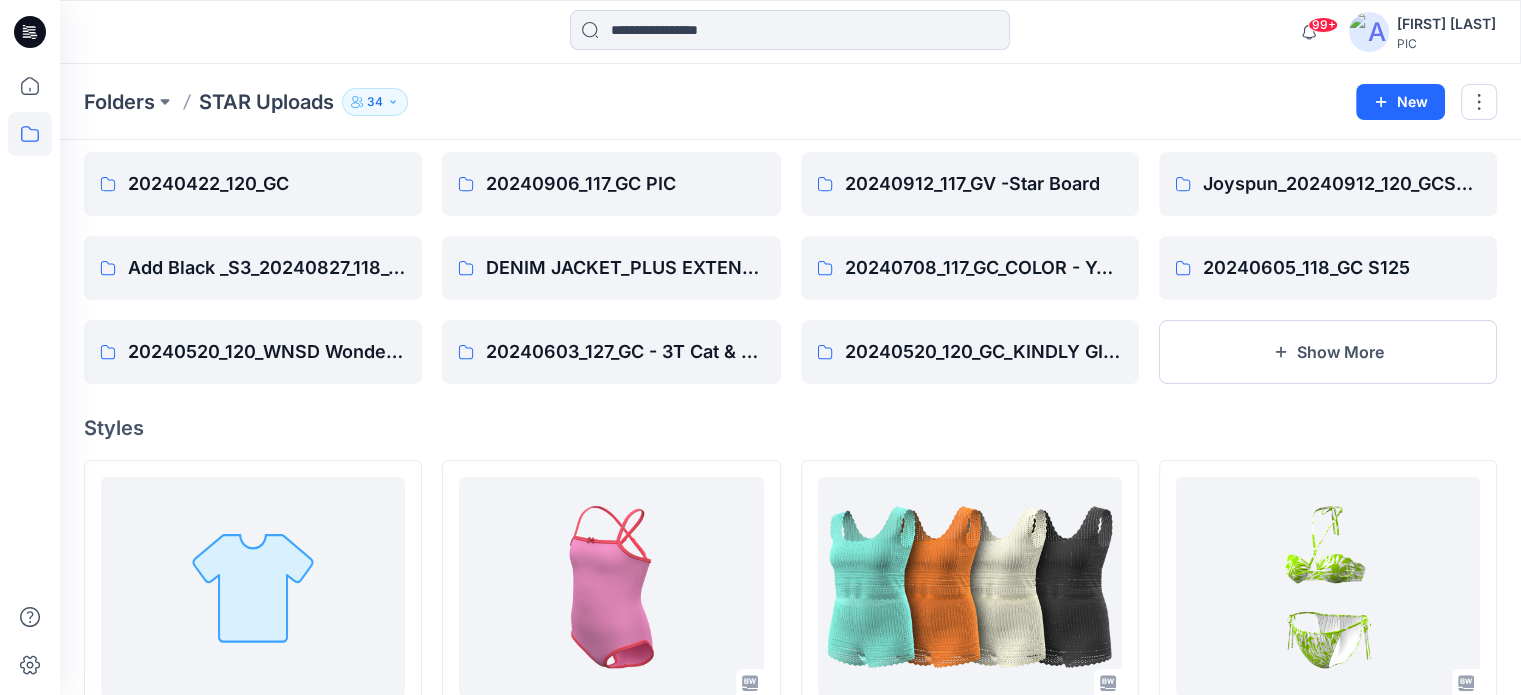 scroll, scrollTop: 328, scrollLeft: 0, axis: vertical 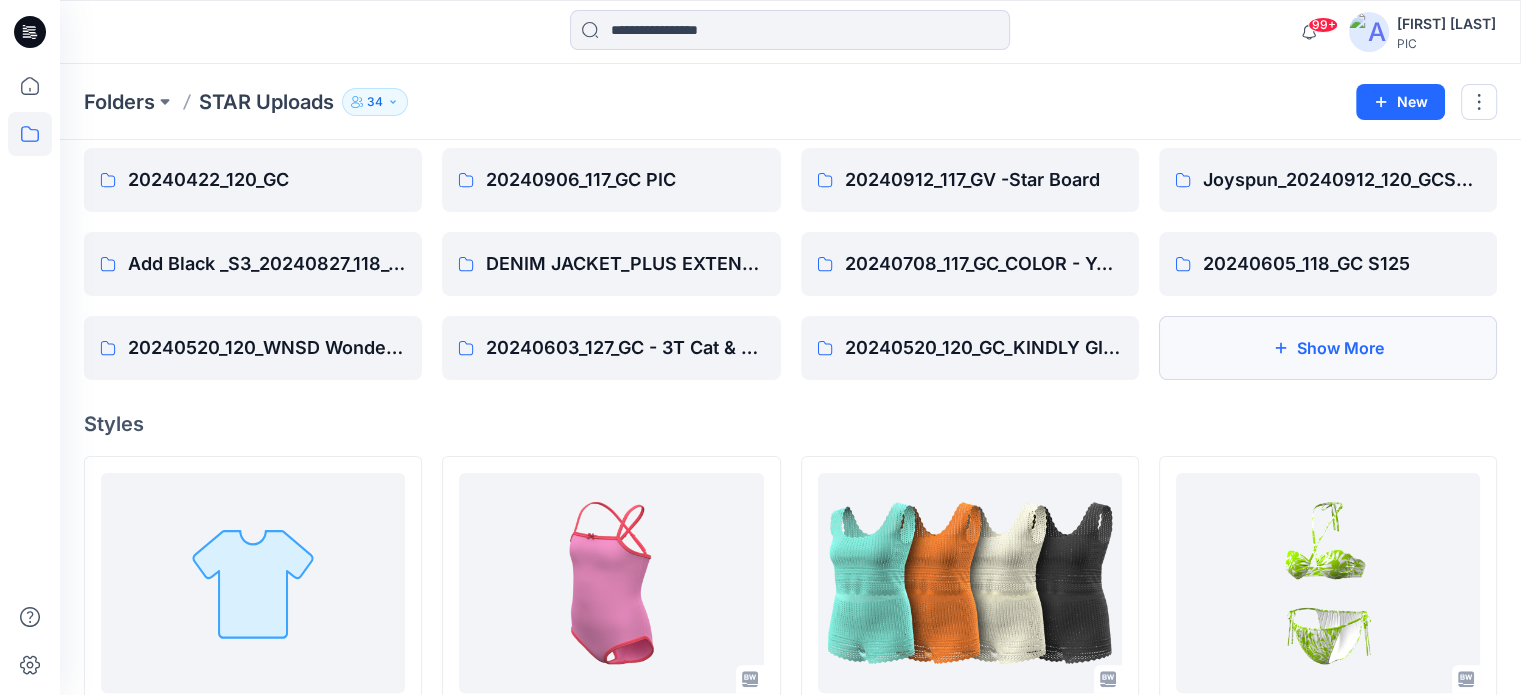 click on "Show More" at bounding box center [1328, 348] 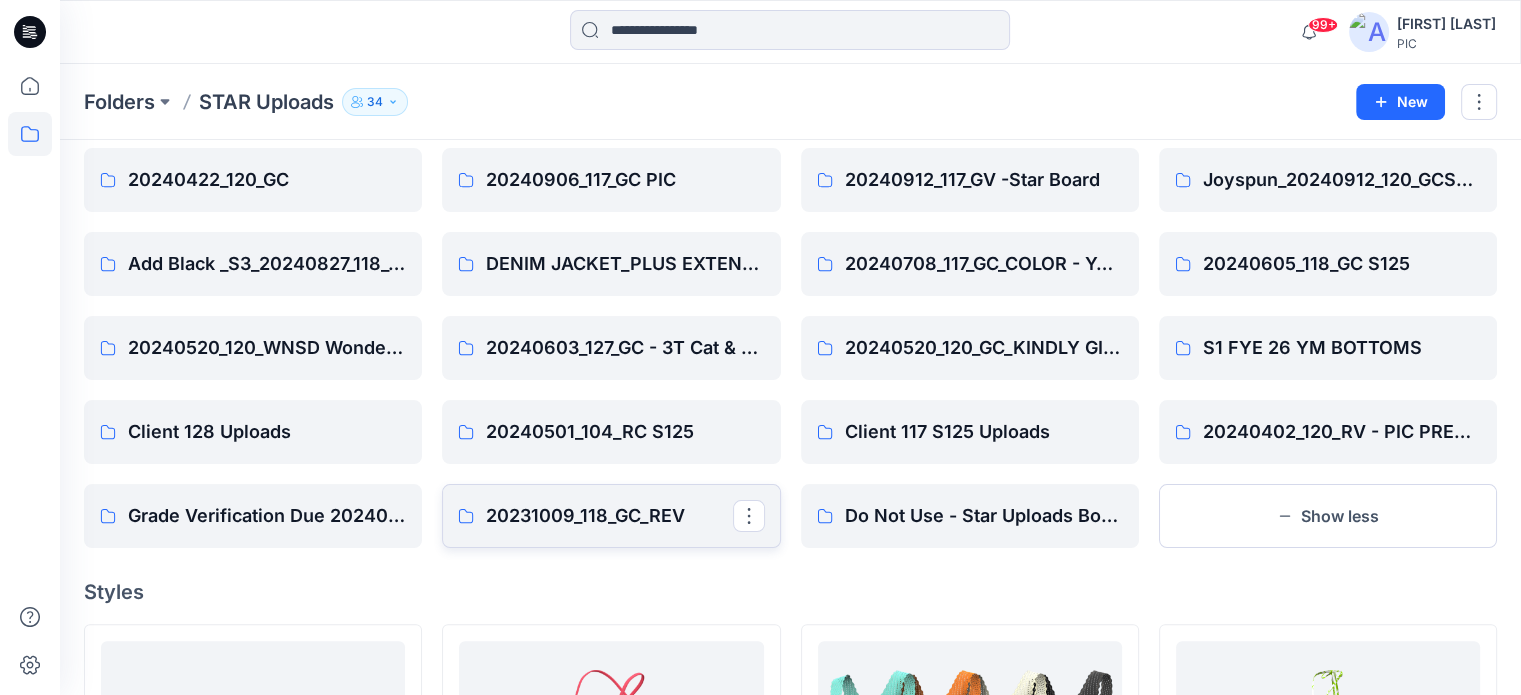 click on "20231009_118_GC_REV" at bounding box center (609, 516) 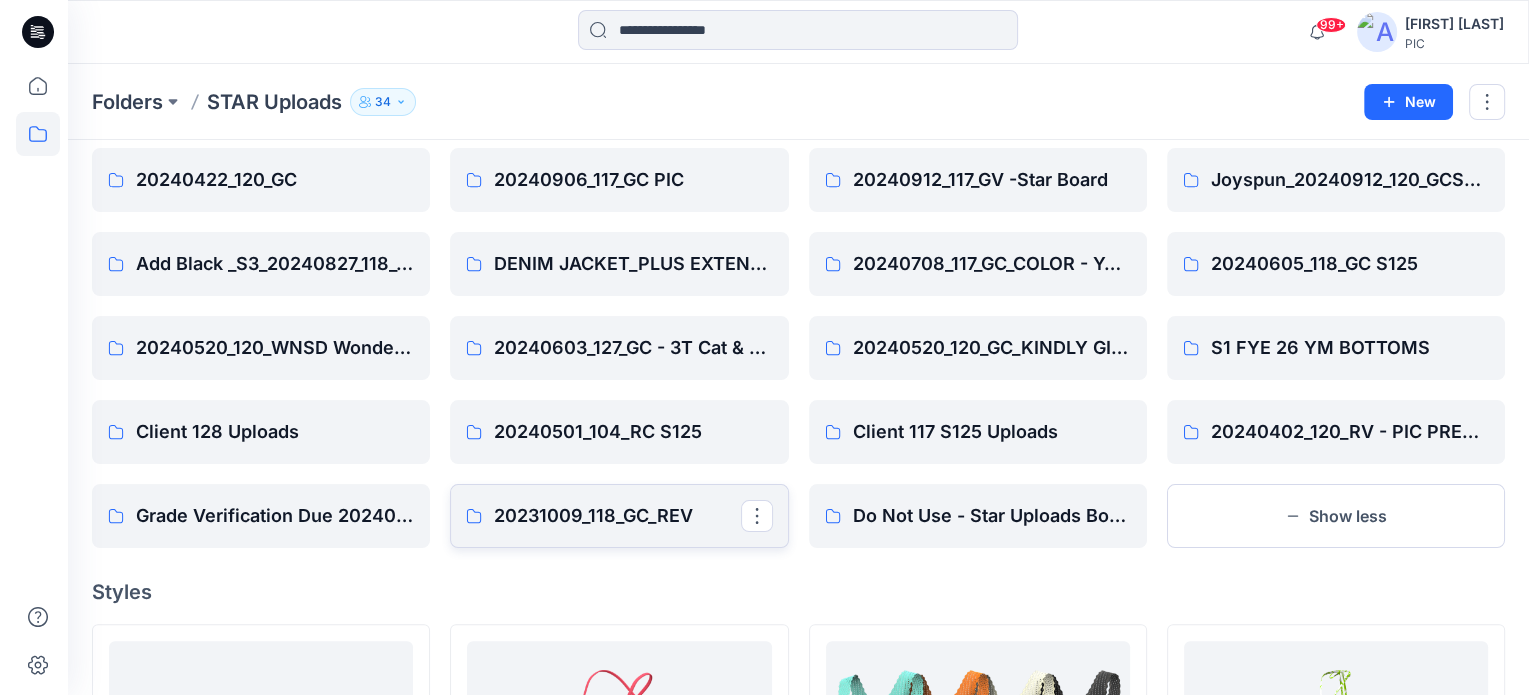 scroll, scrollTop: 0, scrollLeft: 0, axis: both 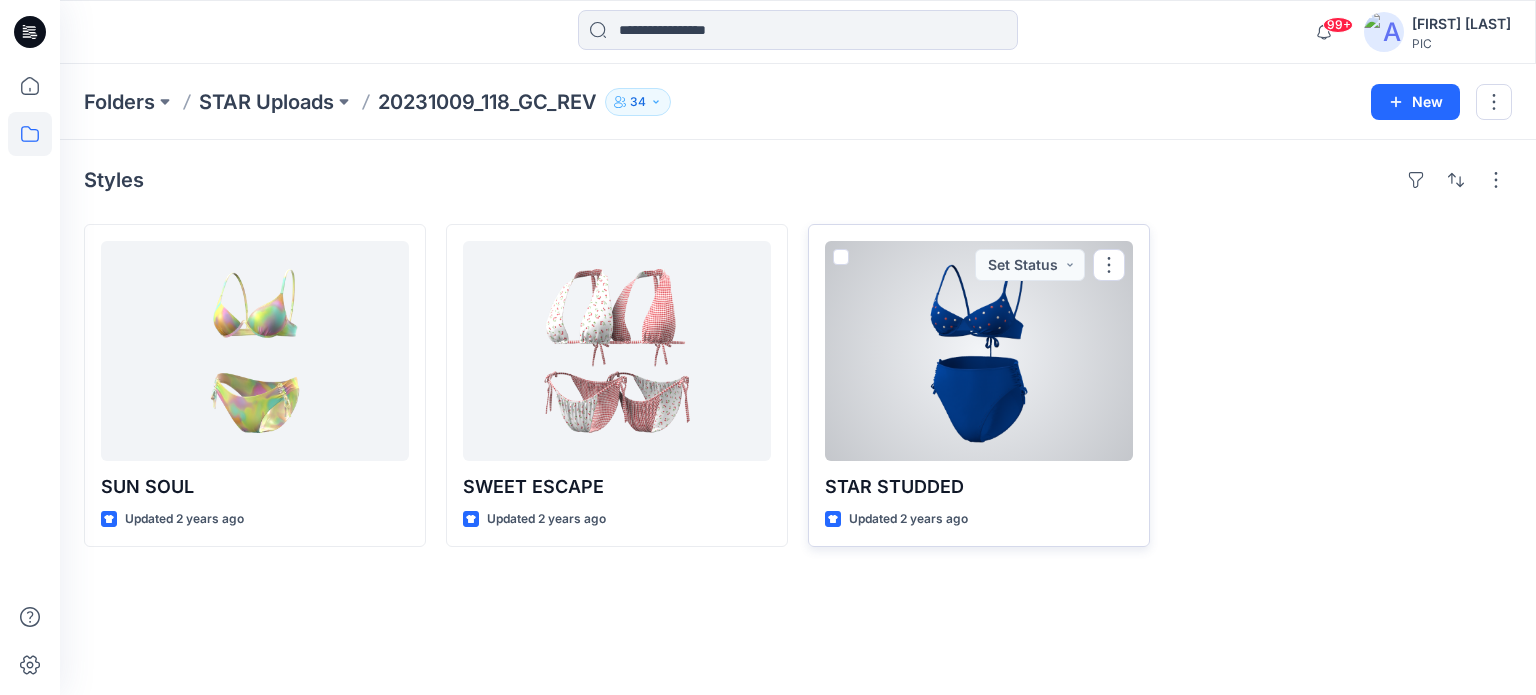 click at bounding box center (979, 351) 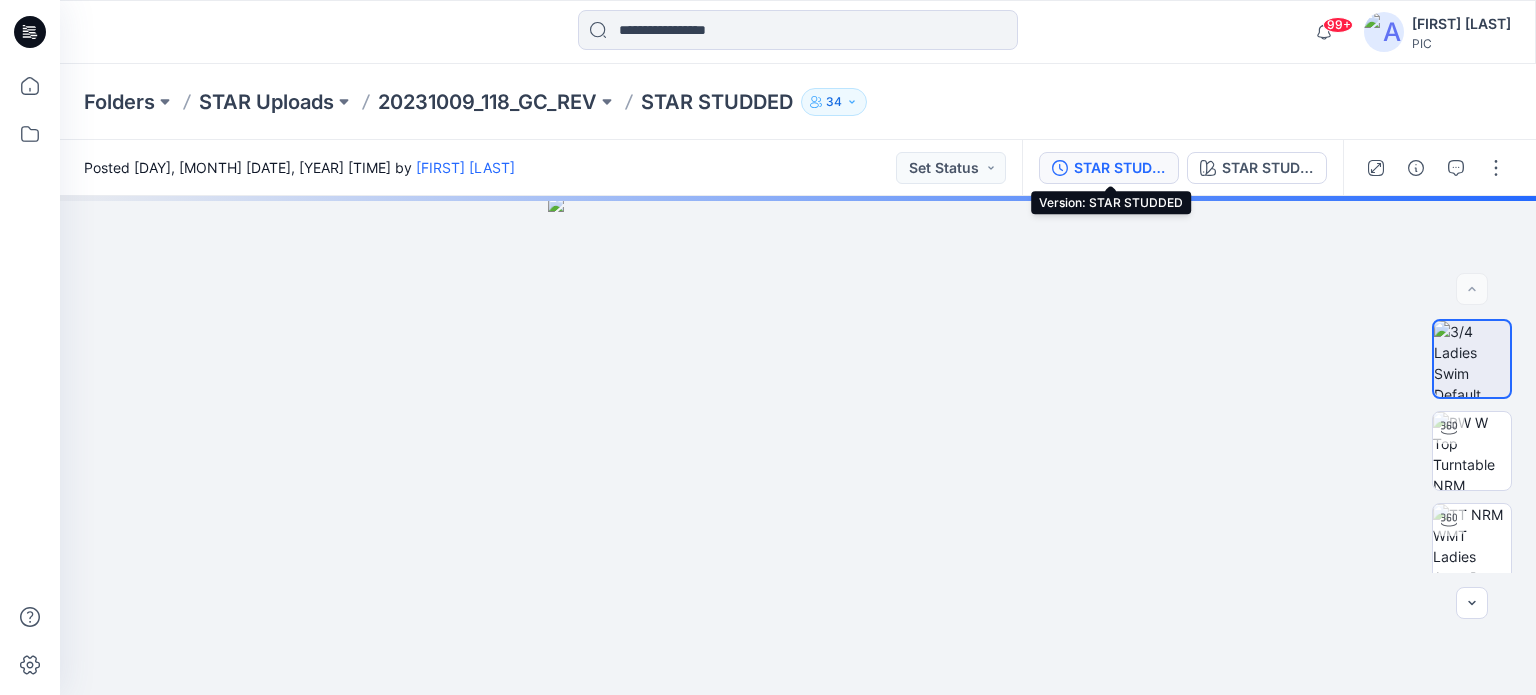 click on "STAR STUDDED" at bounding box center (1109, 168) 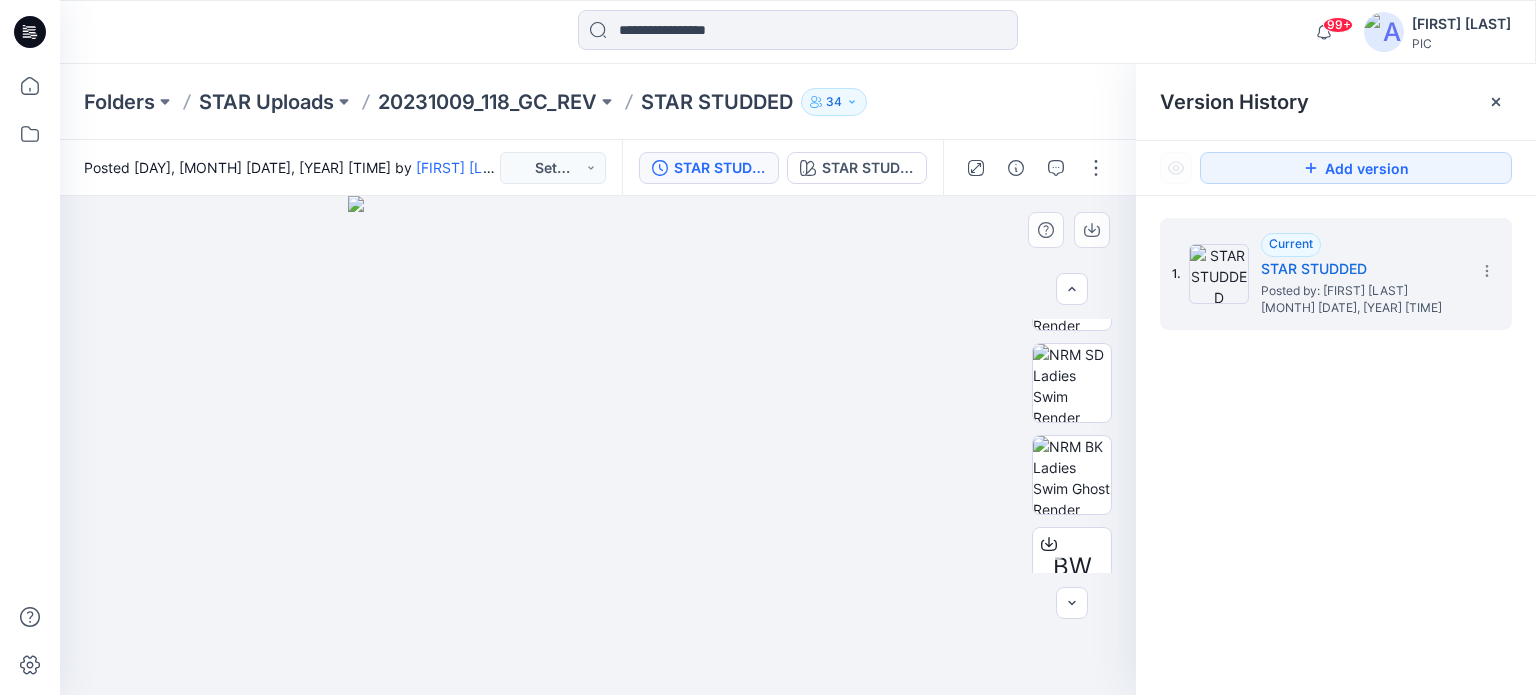 scroll, scrollTop: 745, scrollLeft: 0, axis: vertical 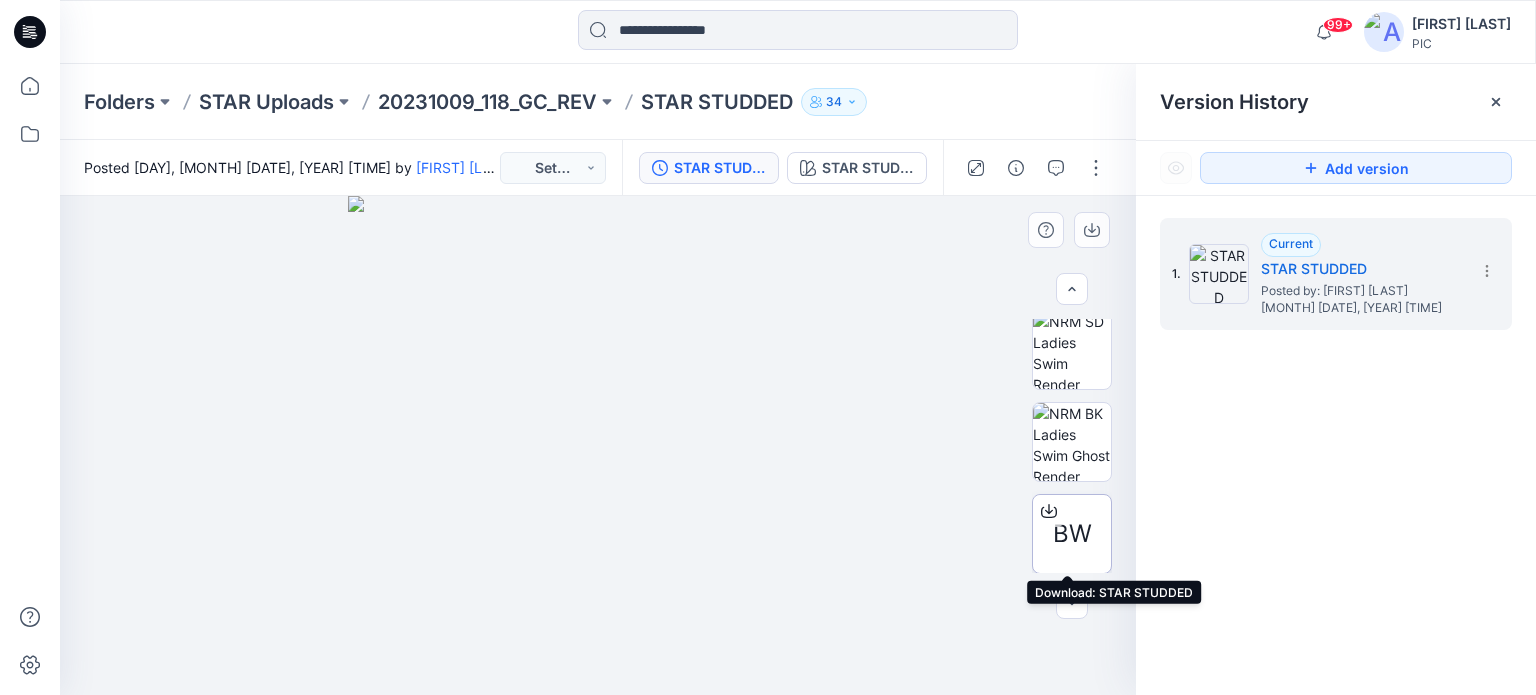 click 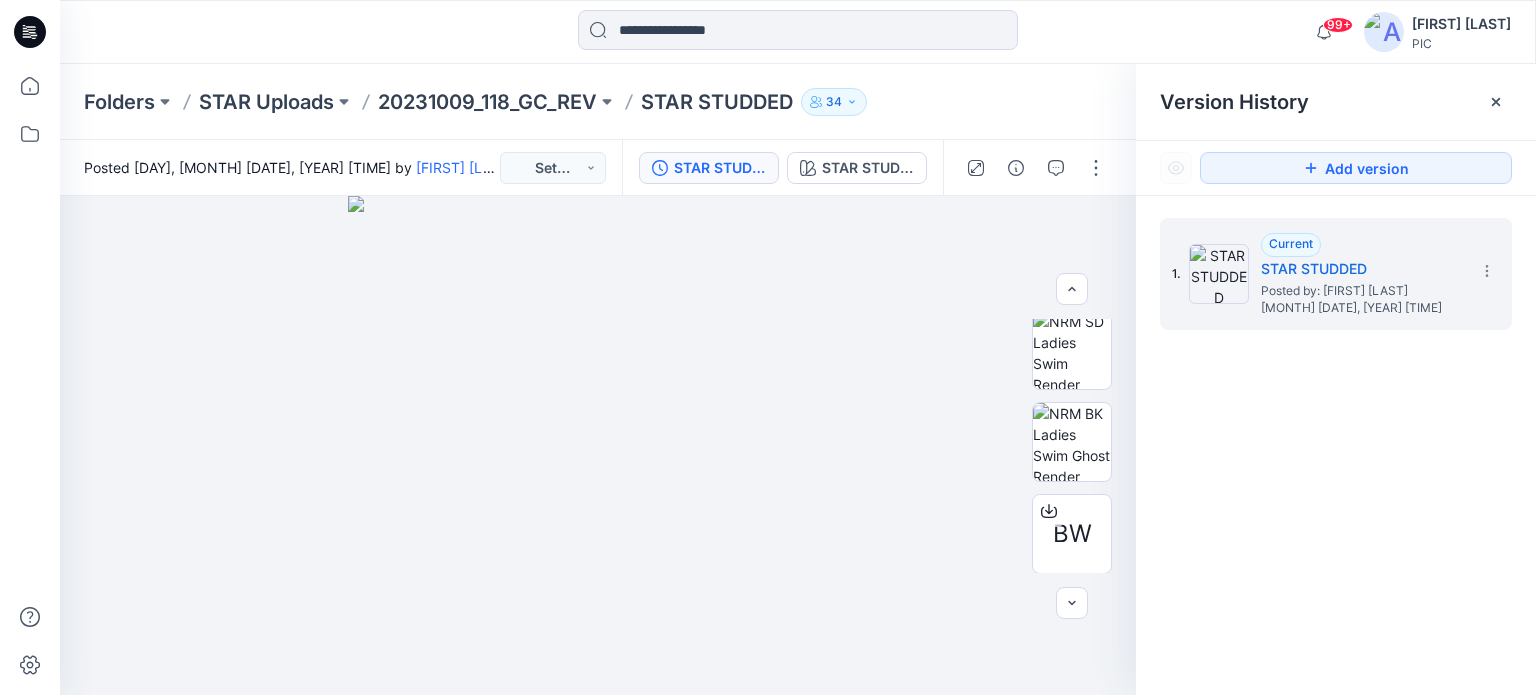 click at bounding box center [798, 32] 